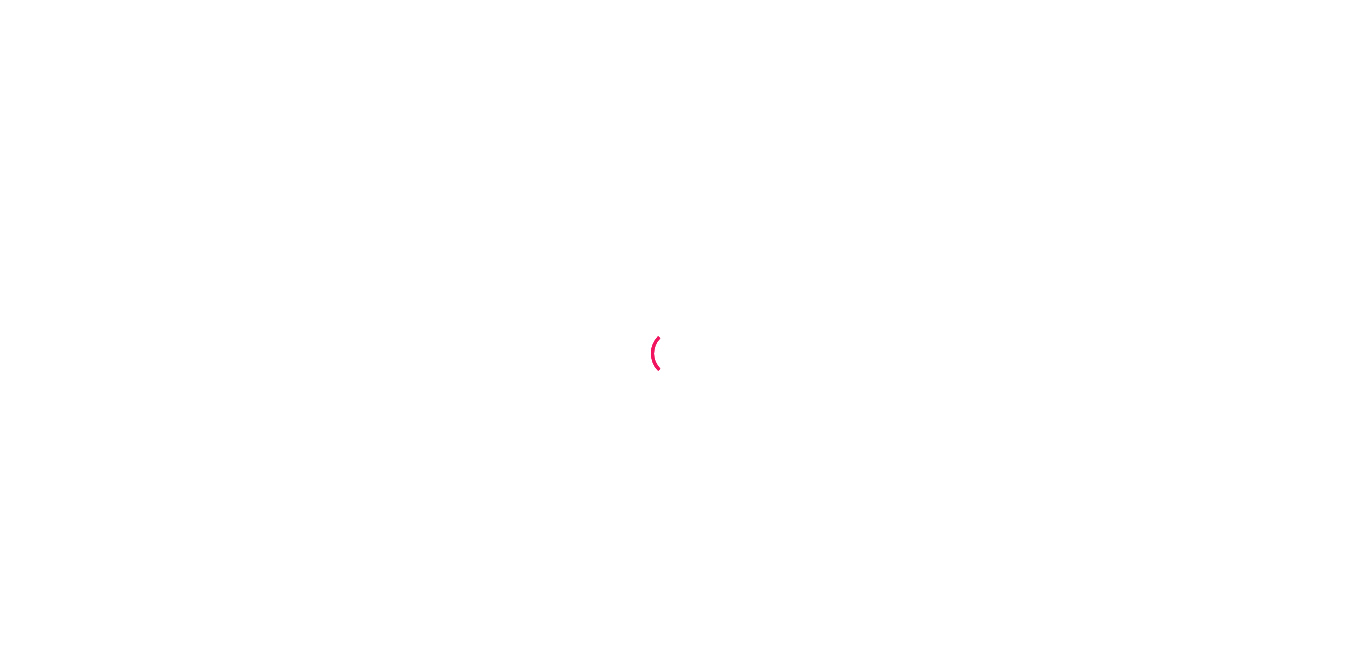 scroll, scrollTop: 0, scrollLeft: 0, axis: both 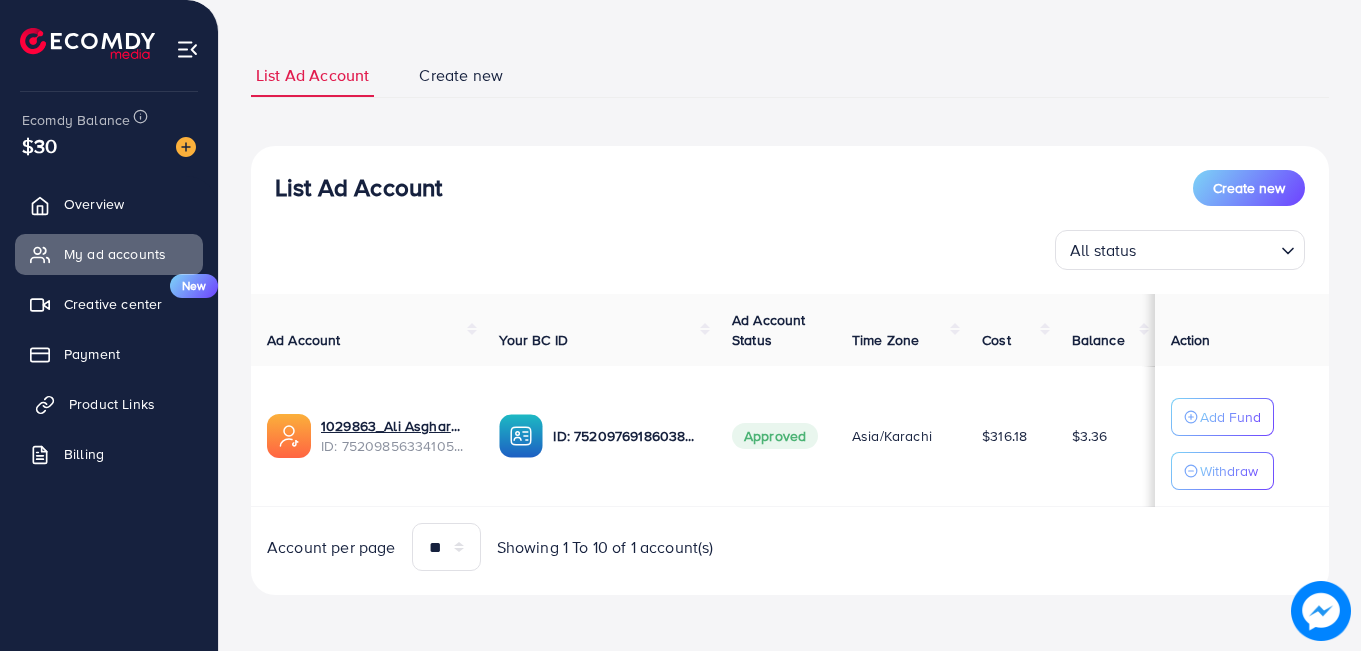 click on "Product Links" at bounding box center [112, 404] 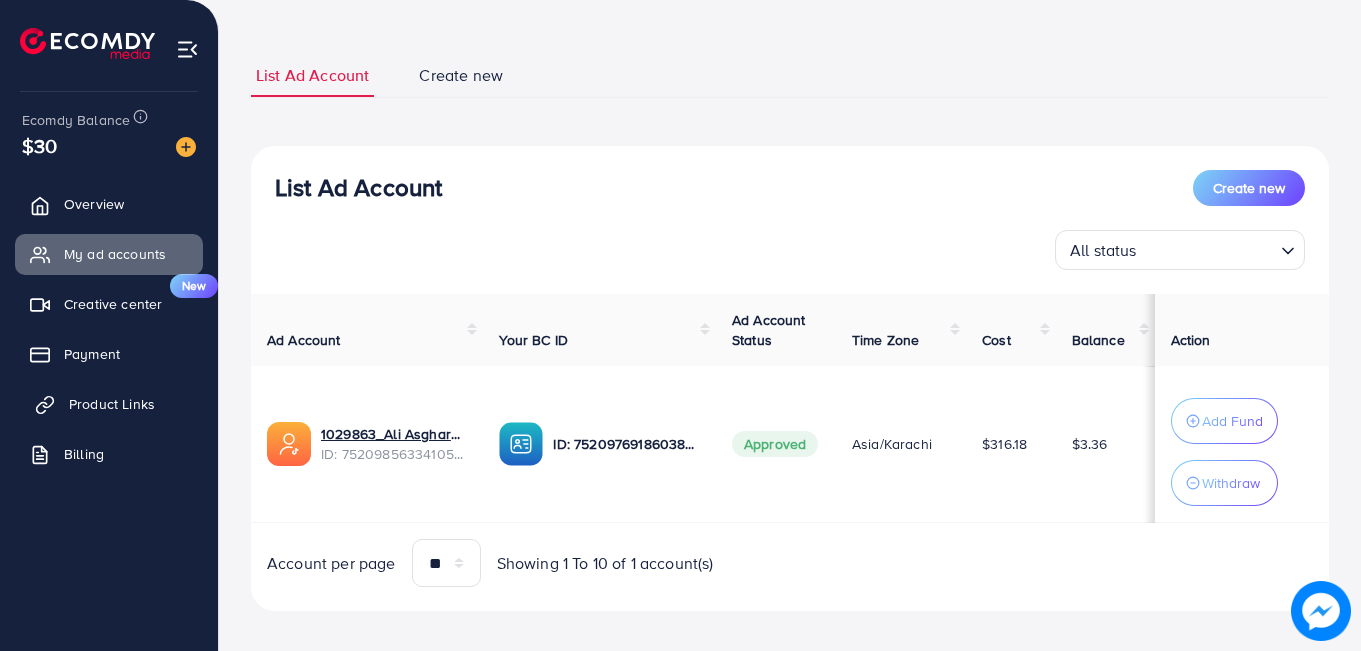 click on "Product Links" at bounding box center (109, 404) 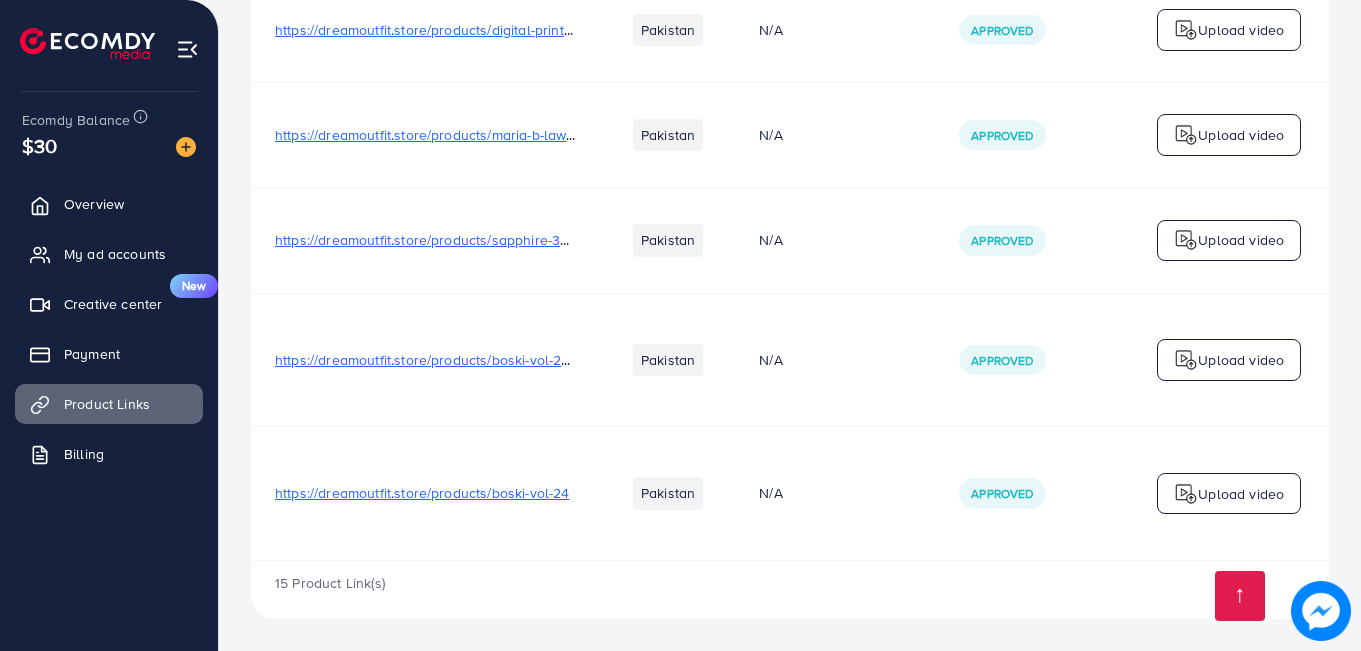 scroll, scrollTop: 1504, scrollLeft: 0, axis: vertical 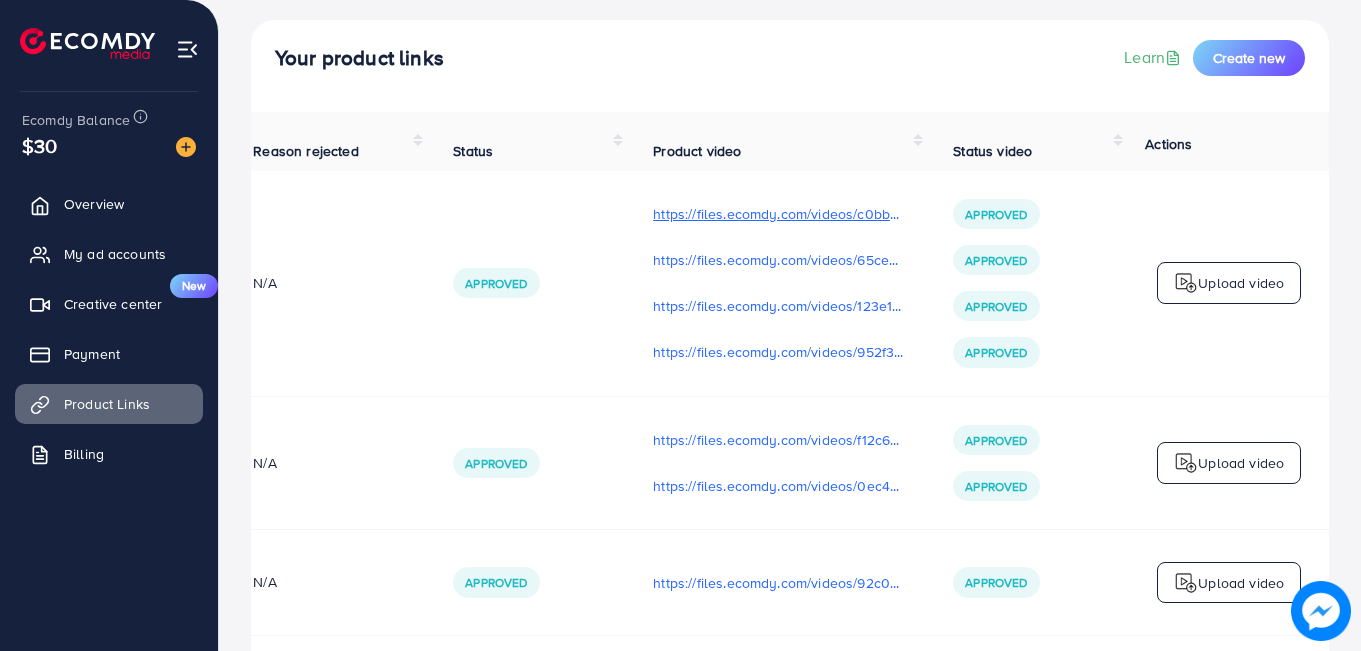 click on "https://files.ecomdy.com/videos/c0bbe460-0ebe-4b81-a0f2-18fca85b2f1e-1751118059444.mp4" at bounding box center (779, 214) 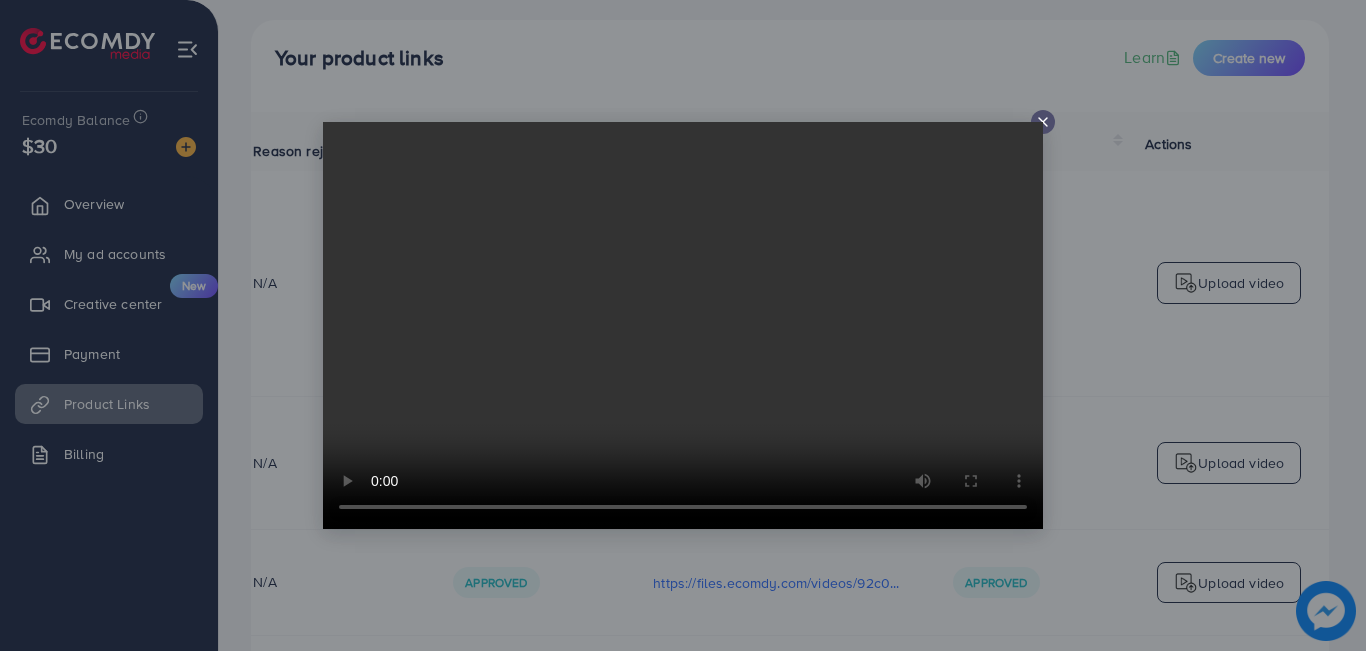 click at bounding box center (683, 325) 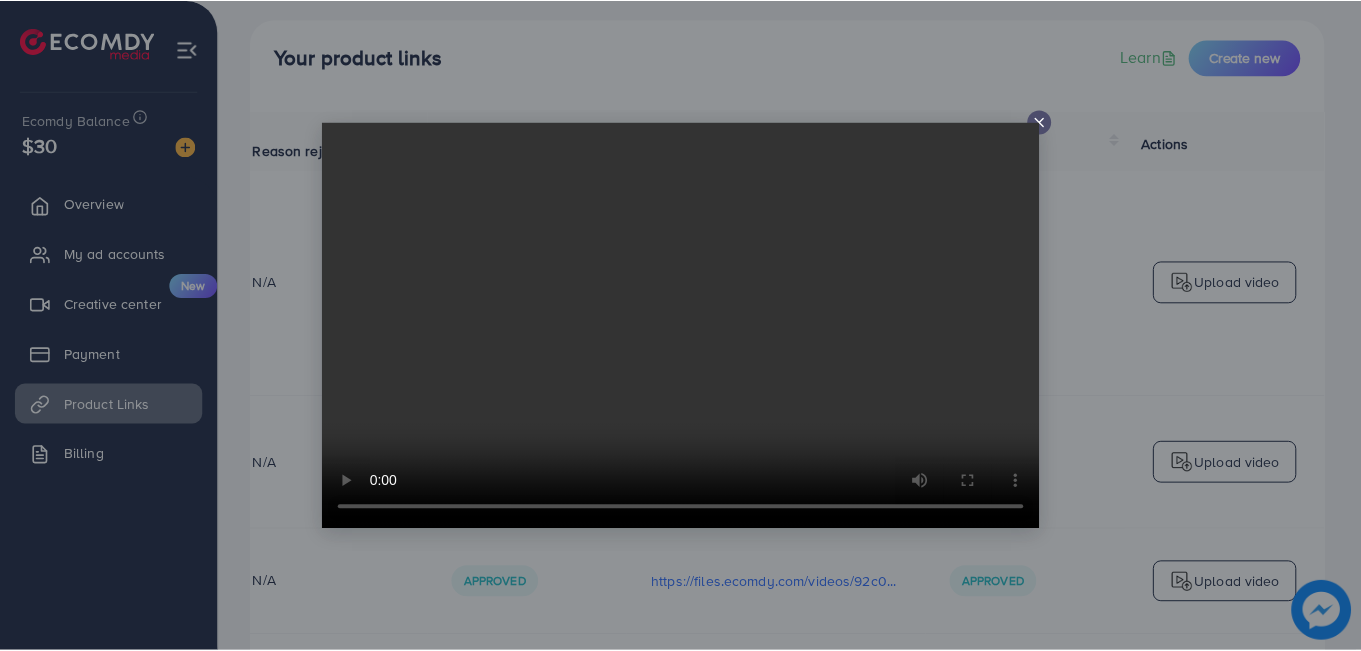 scroll, scrollTop: 0, scrollLeft: 0, axis: both 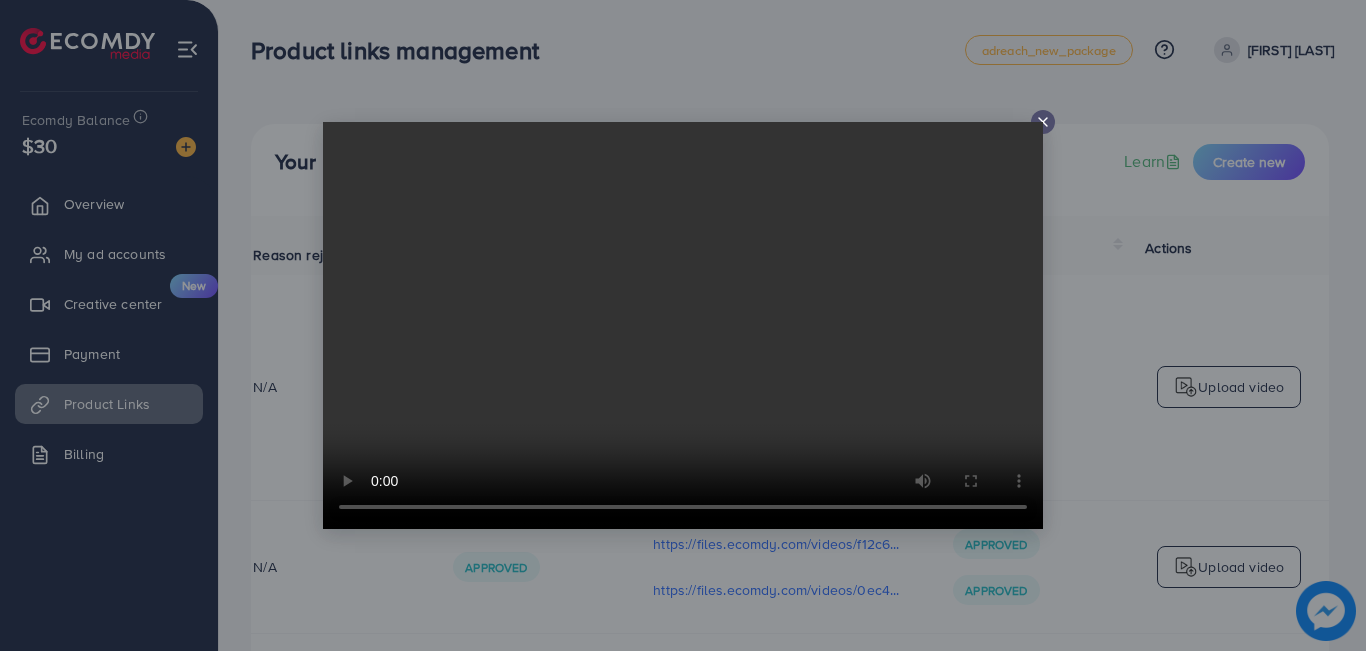 click at bounding box center (683, 325) 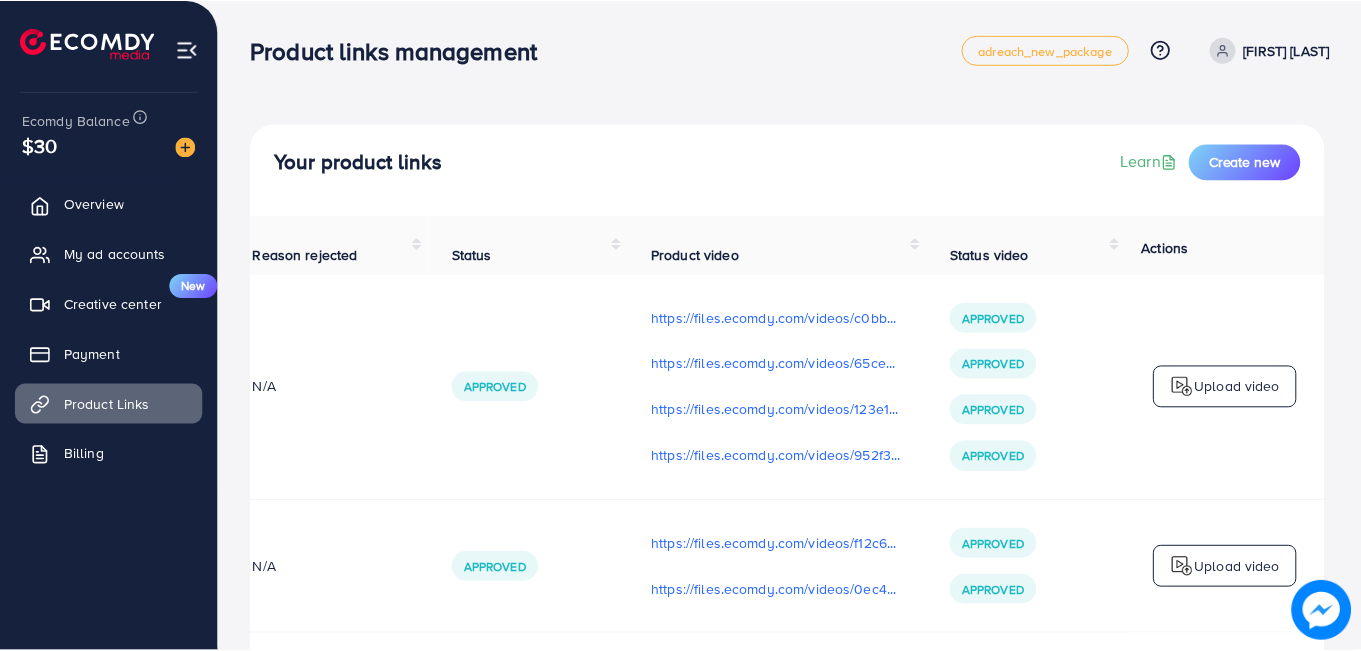 scroll, scrollTop: 0, scrollLeft: 501, axis: horizontal 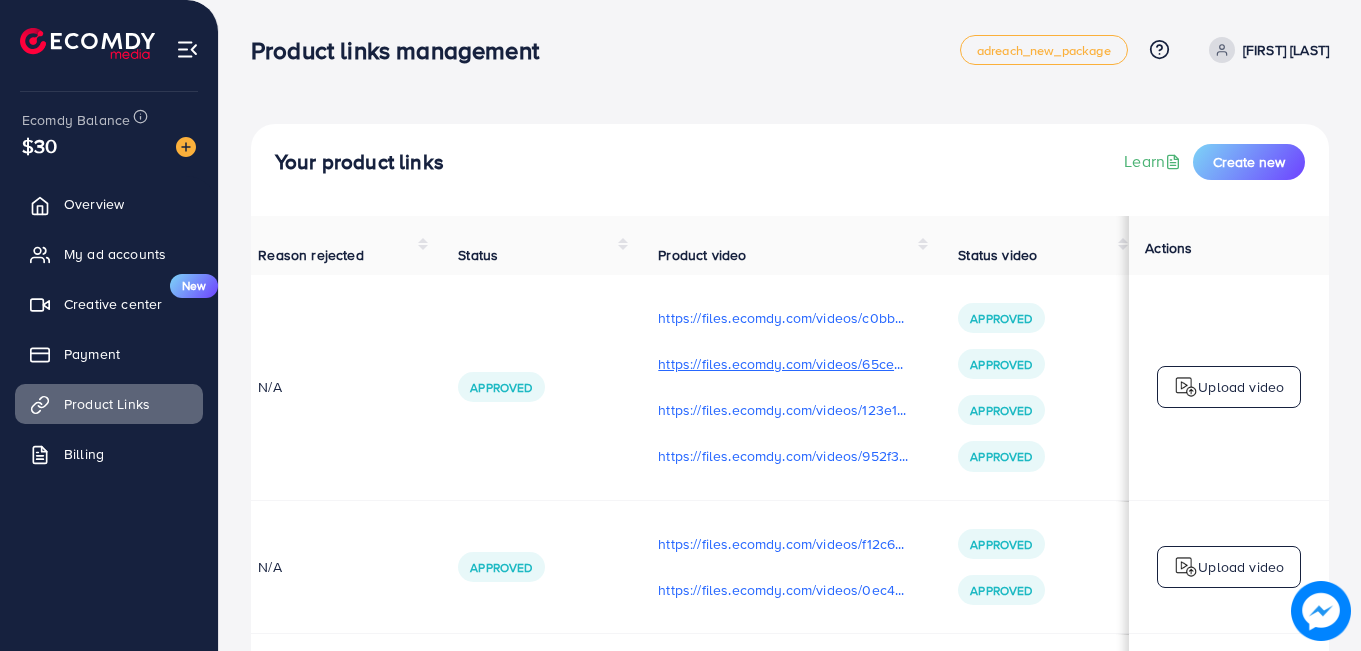 click on "https://files.ecomdy.com/videos/65cedacd-9609-4026-9171-bfe54da0f81a-1751118084551.mp4" at bounding box center [784, 364] 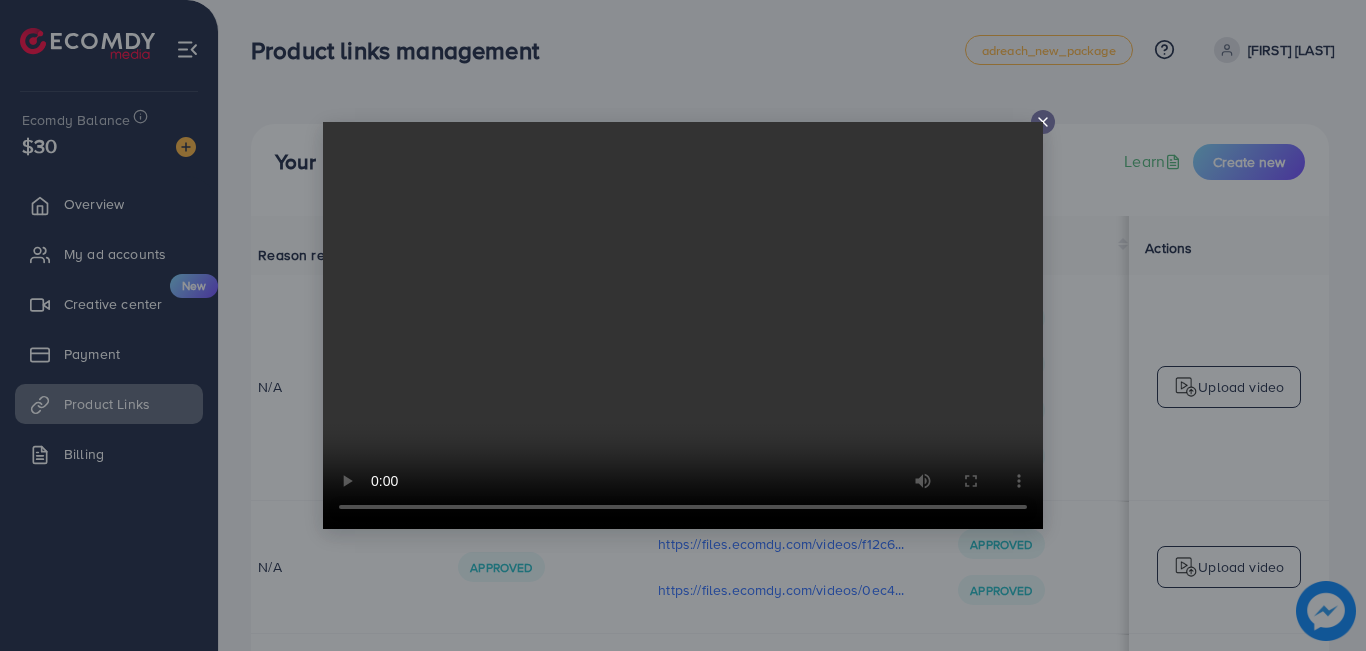click 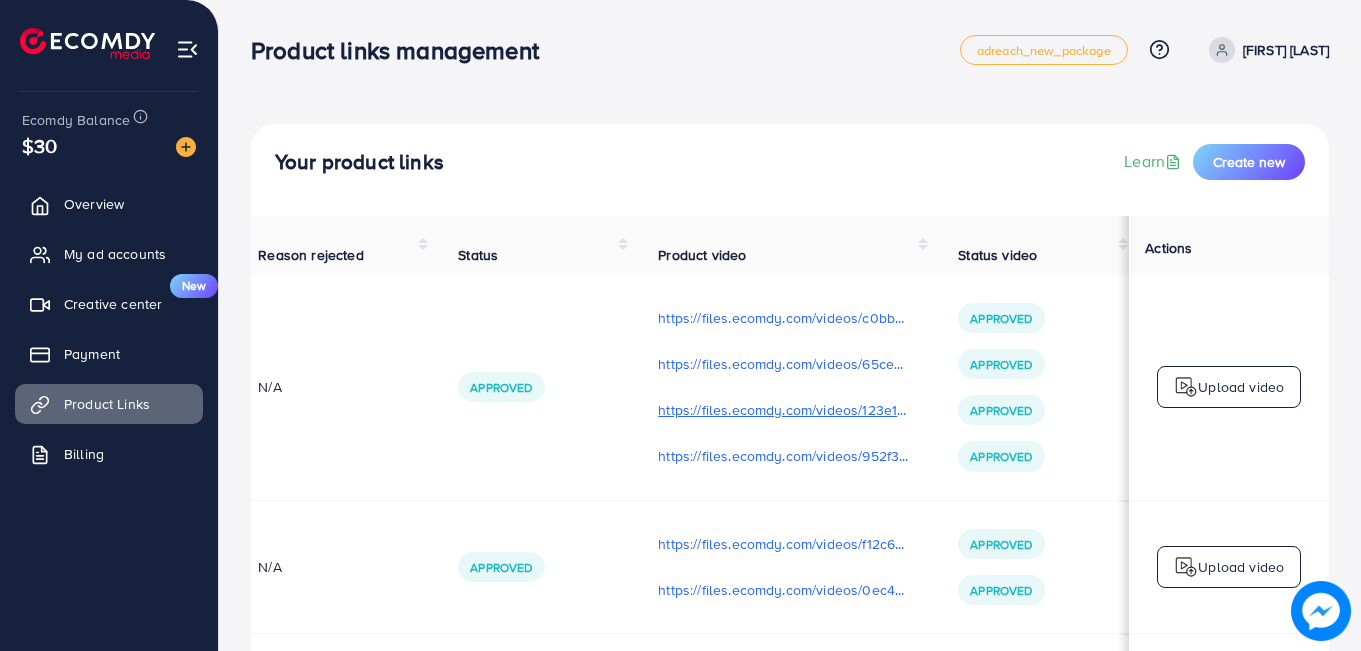 click on "https://files.ecomdy.com/videos/123e1832-e0ba-4ca0-8206-65ca7d0b9967-1751118118671.mp4" at bounding box center [784, 410] 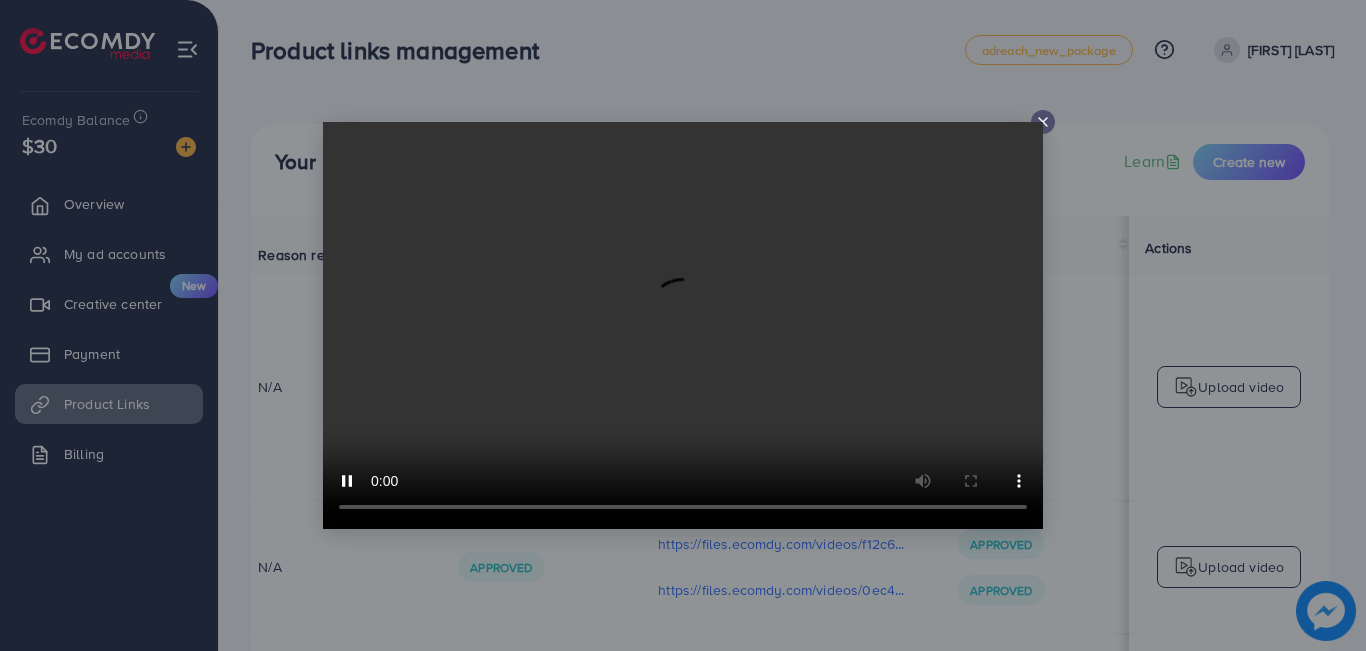 click 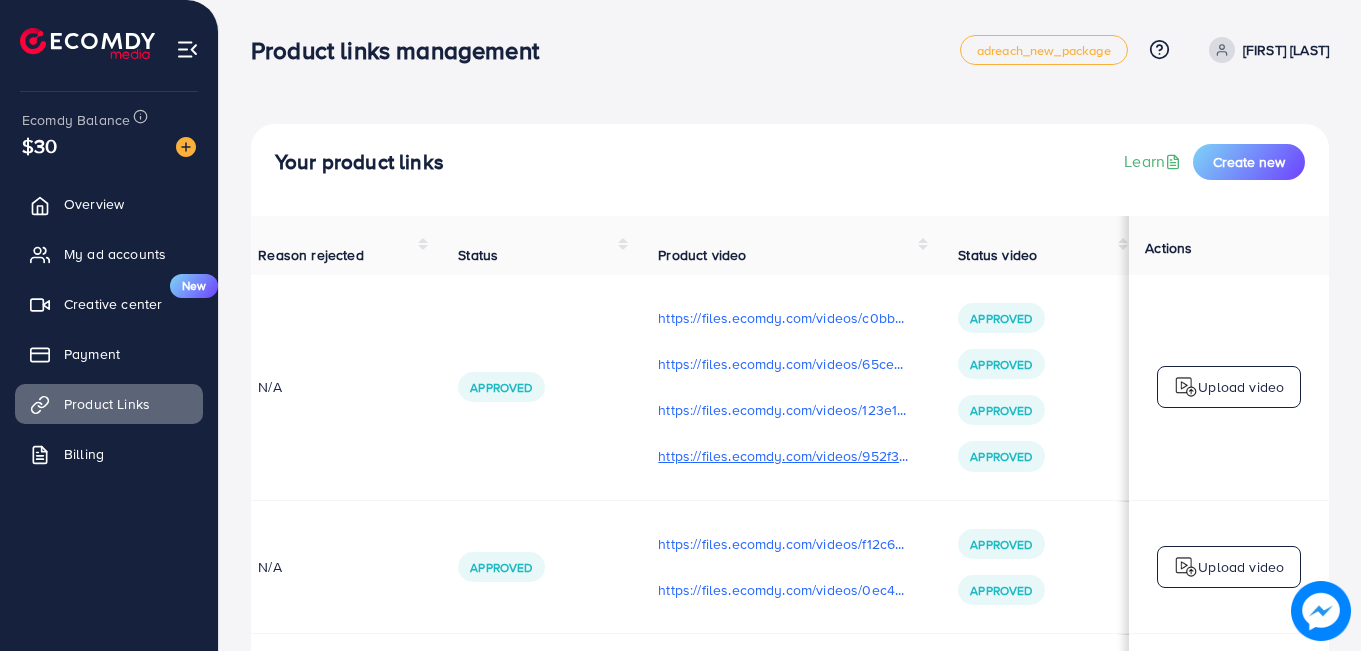 click on "https://files.ecomdy.com/videos/952f3666-491a-43c6-b981-6352b1b5445f-1751118163915.mp4" at bounding box center [784, 456] 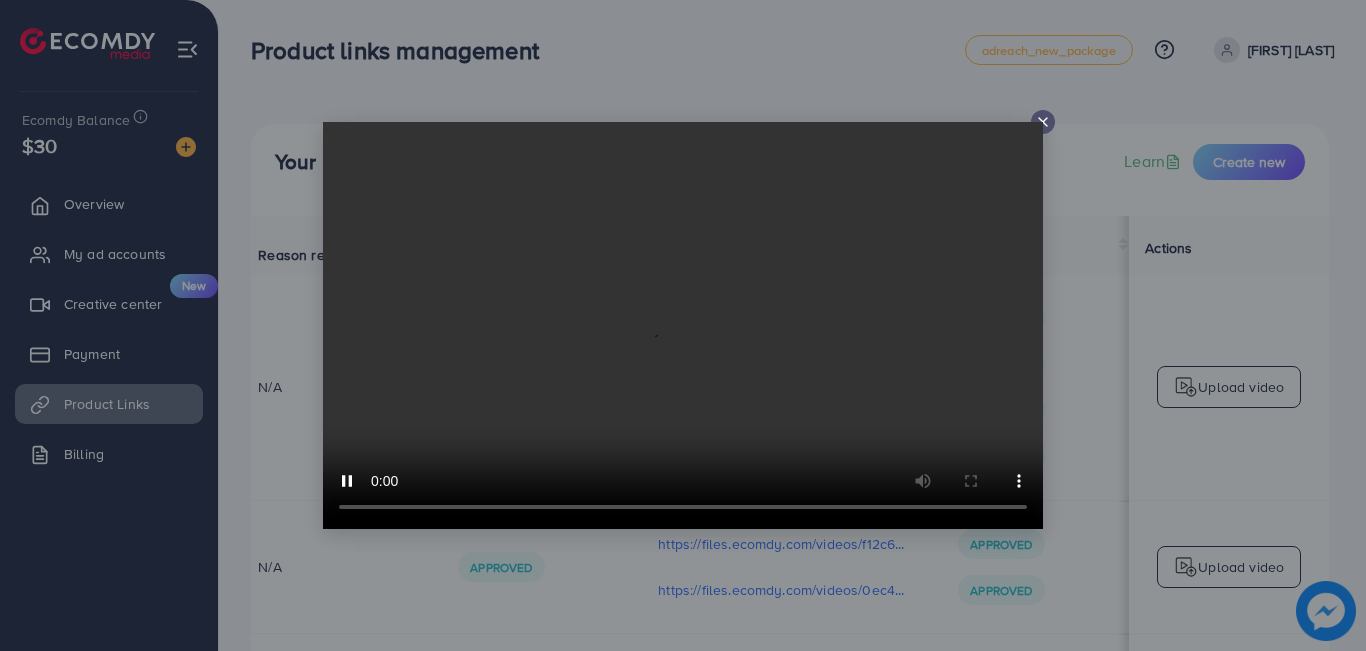 click 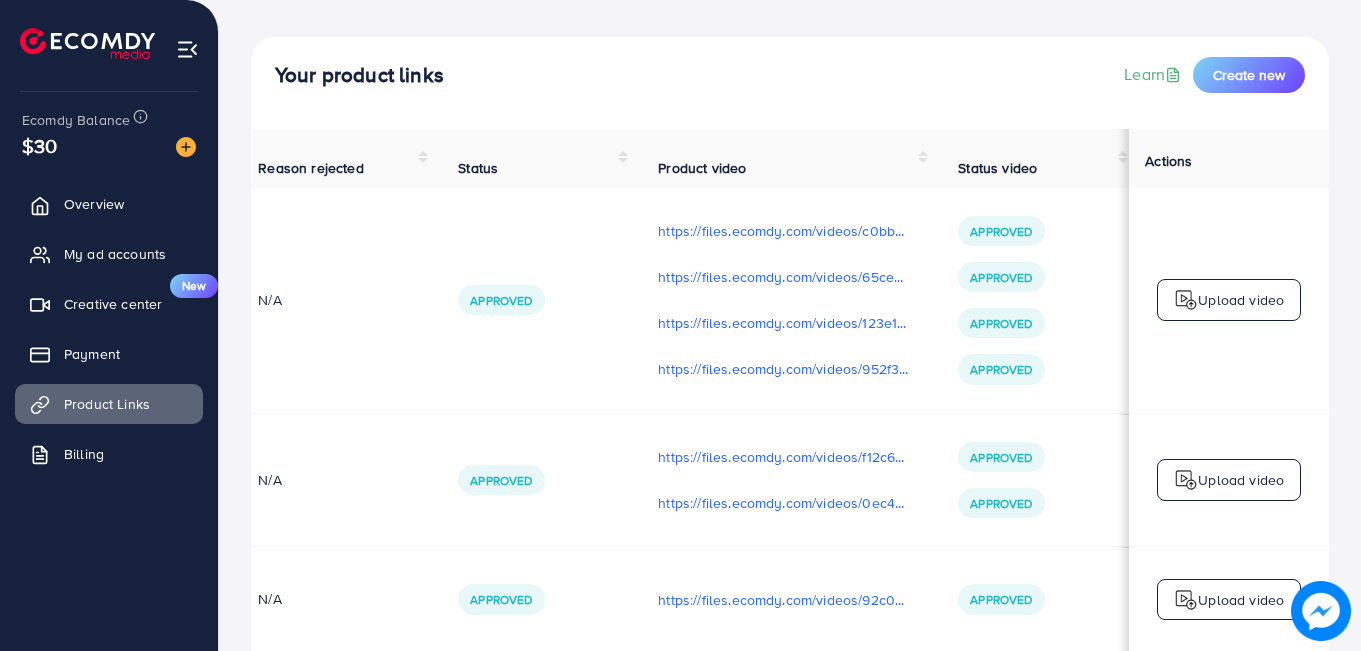 scroll, scrollTop: 200, scrollLeft: 0, axis: vertical 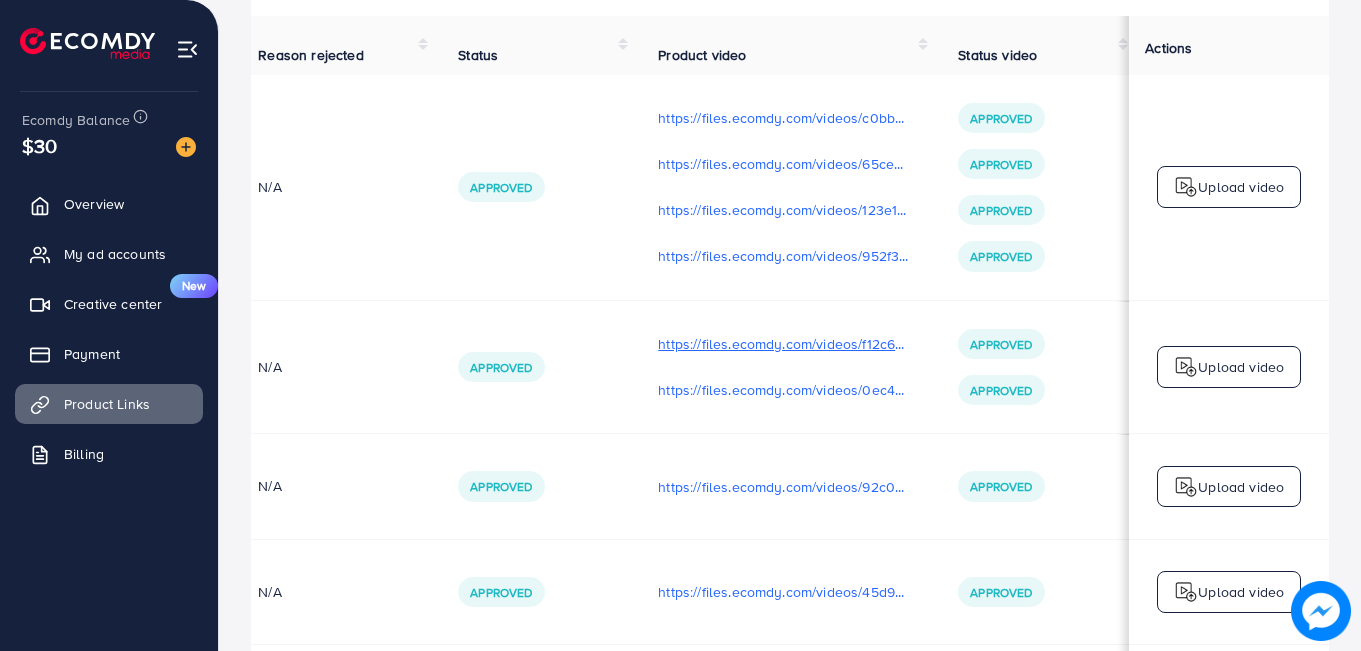 click on "https://files.ecomdy.com/videos/f12c609a-99d5-4db6-bf5d-cc0272d47928-1751119281098.mp4" at bounding box center [784, 344] 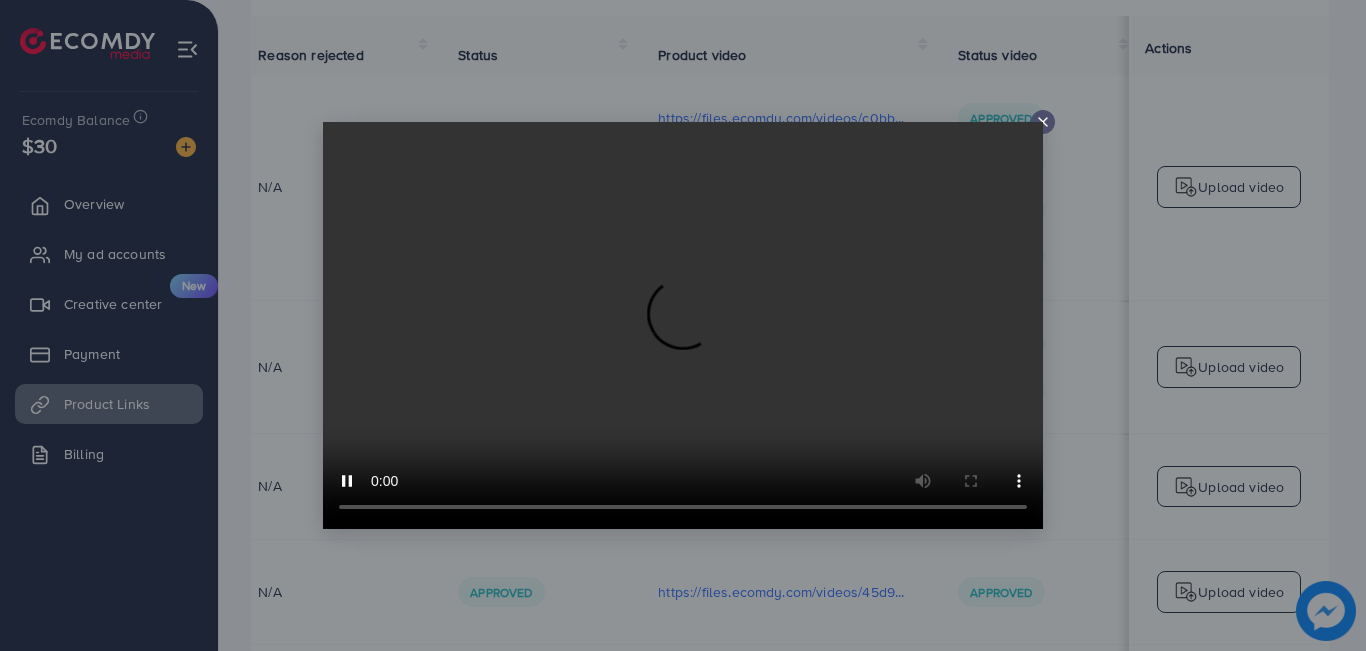 click at bounding box center [683, 325] 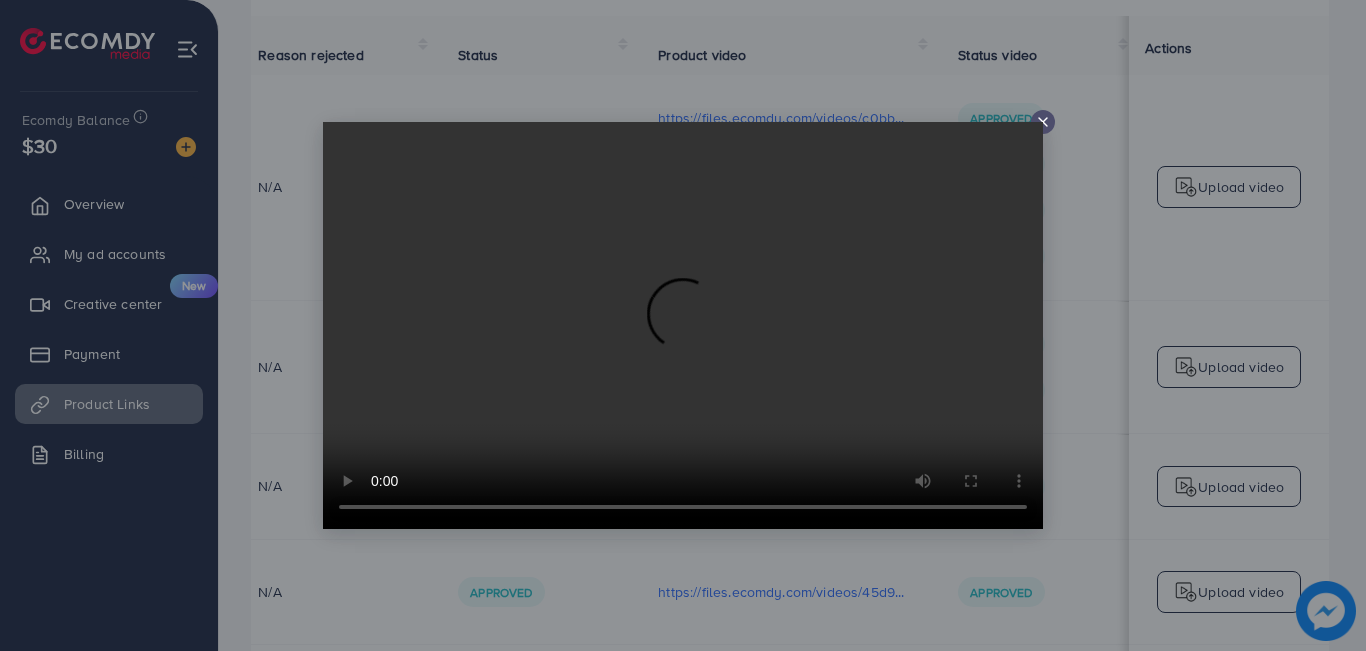 click 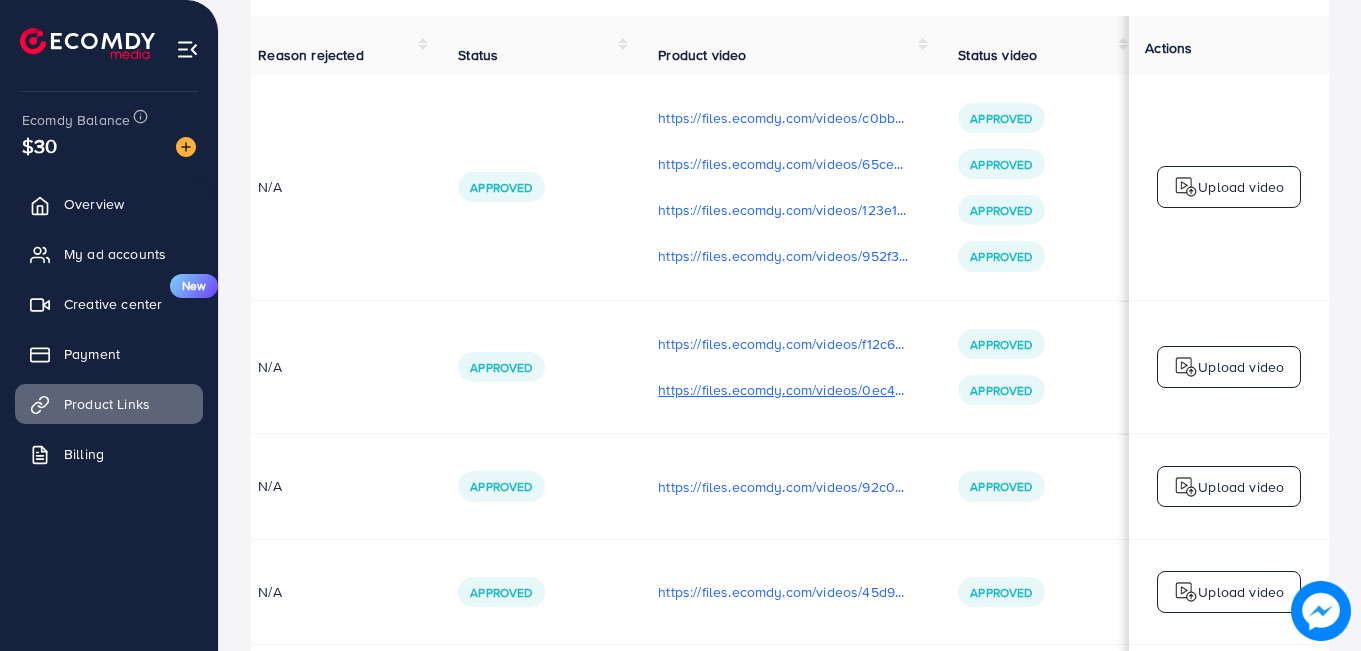 click on "https://files.ecomdy.com/videos/0ec40fee-a2fd-4137-a26d-52b746219f88-1751119300263.mp4" at bounding box center (784, 390) 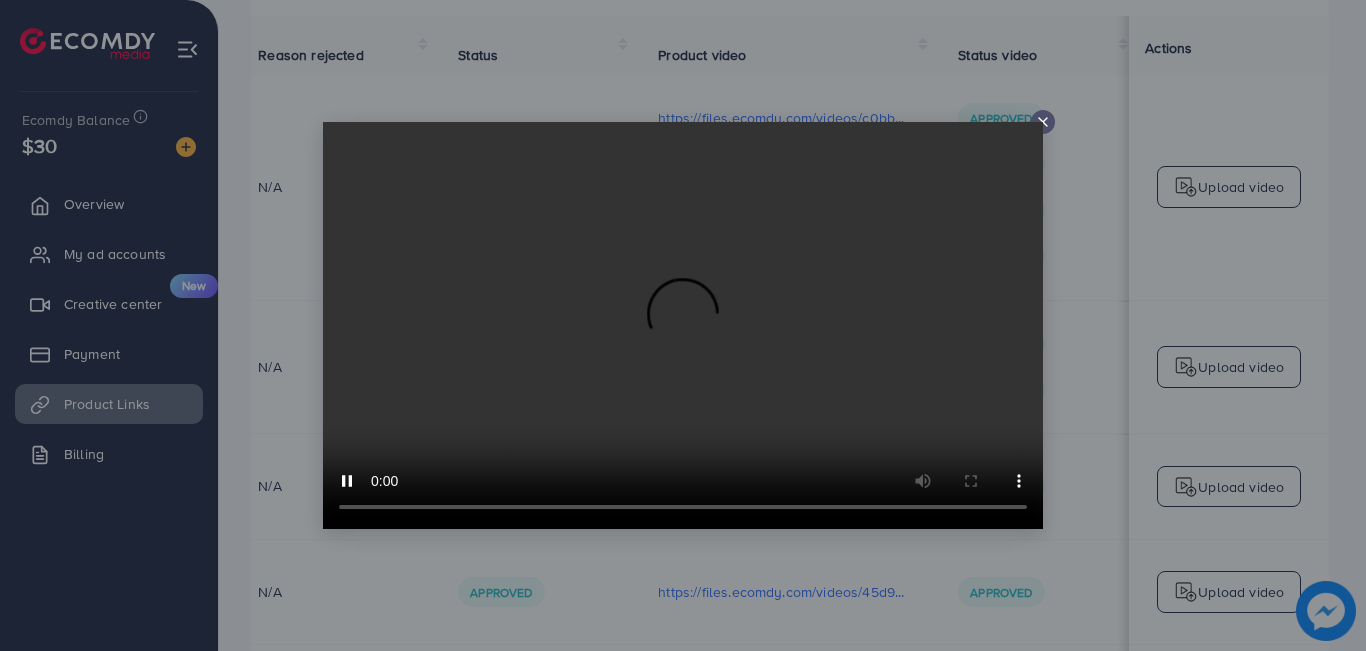 click 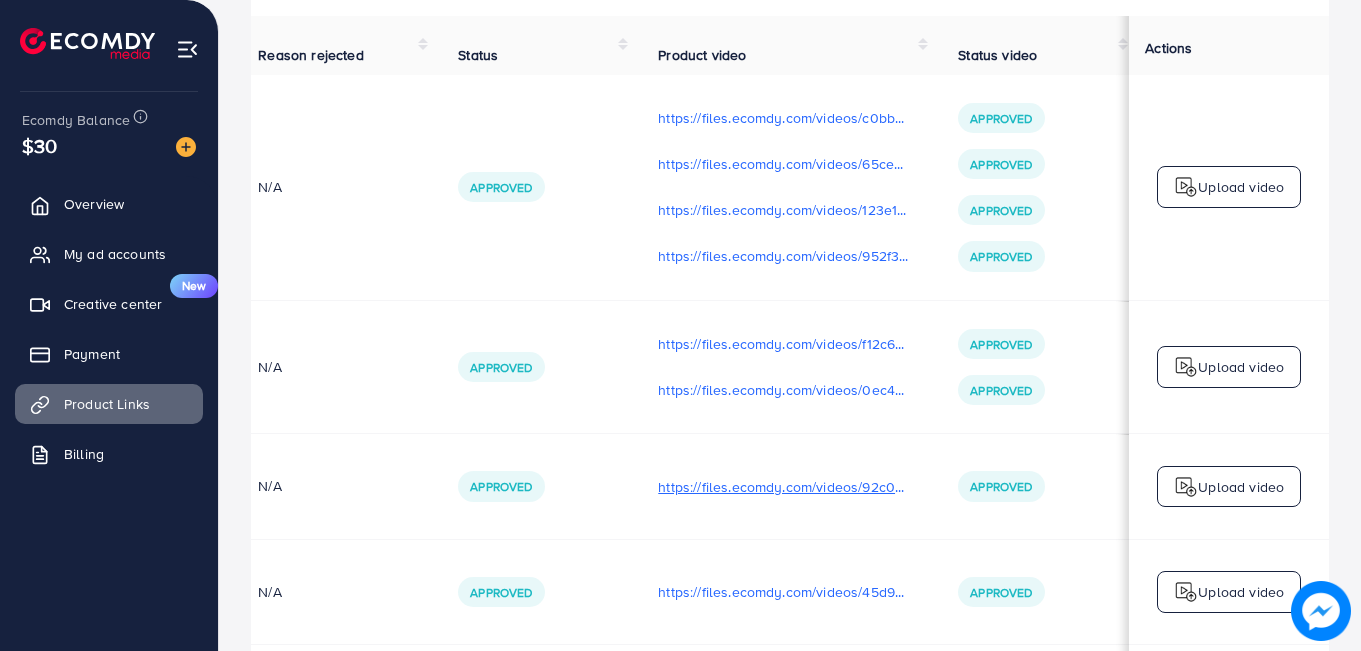 click on "https://files.ecomdy.com/videos/92c0ce10-4131-4769-975a-fae2df0a07d5-1751121323845.mp4" at bounding box center [784, 487] 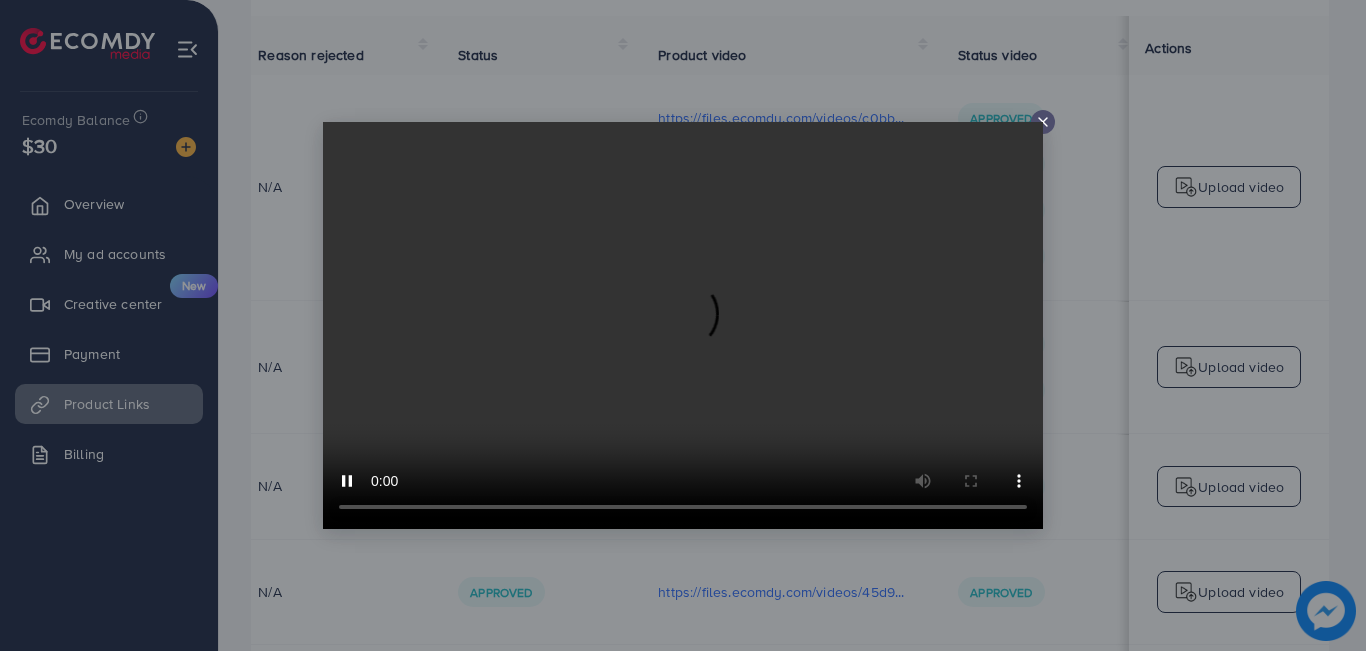 click 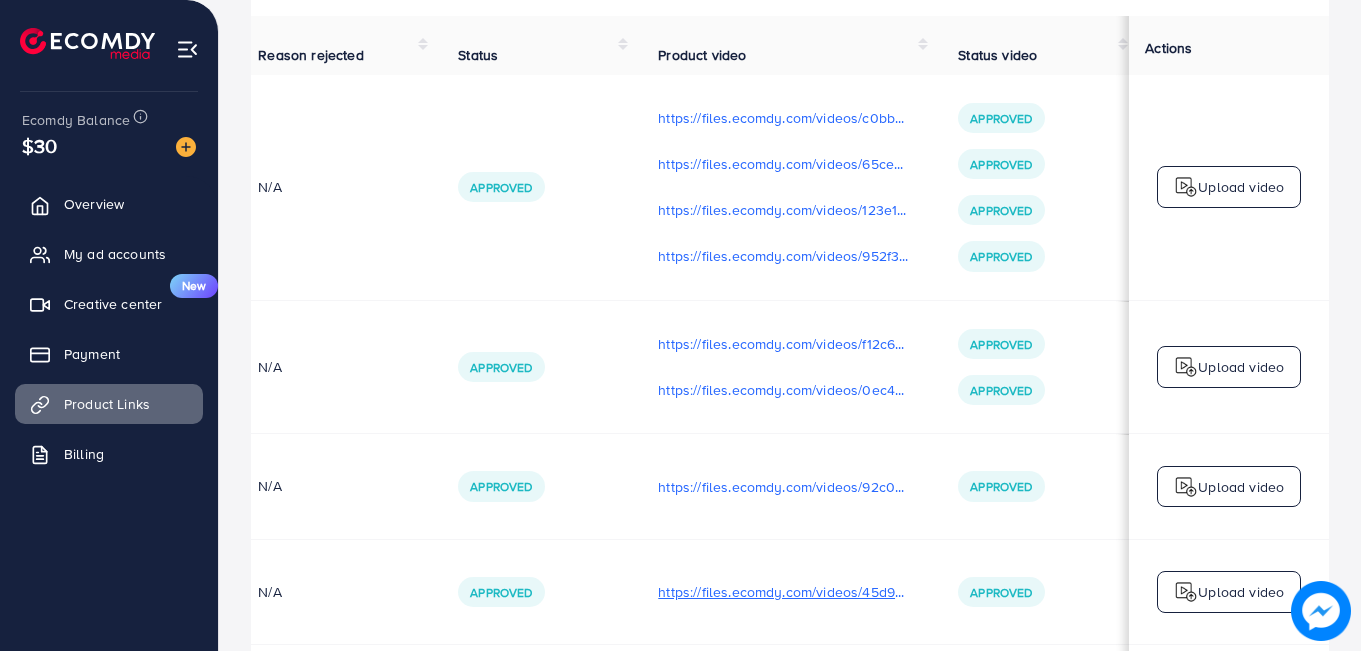 click on "https://files.ecomdy.com/videos/45d9af36-9784-4a29-9dbb-90f20b607540-1751188371318.mp4" at bounding box center [784, 592] 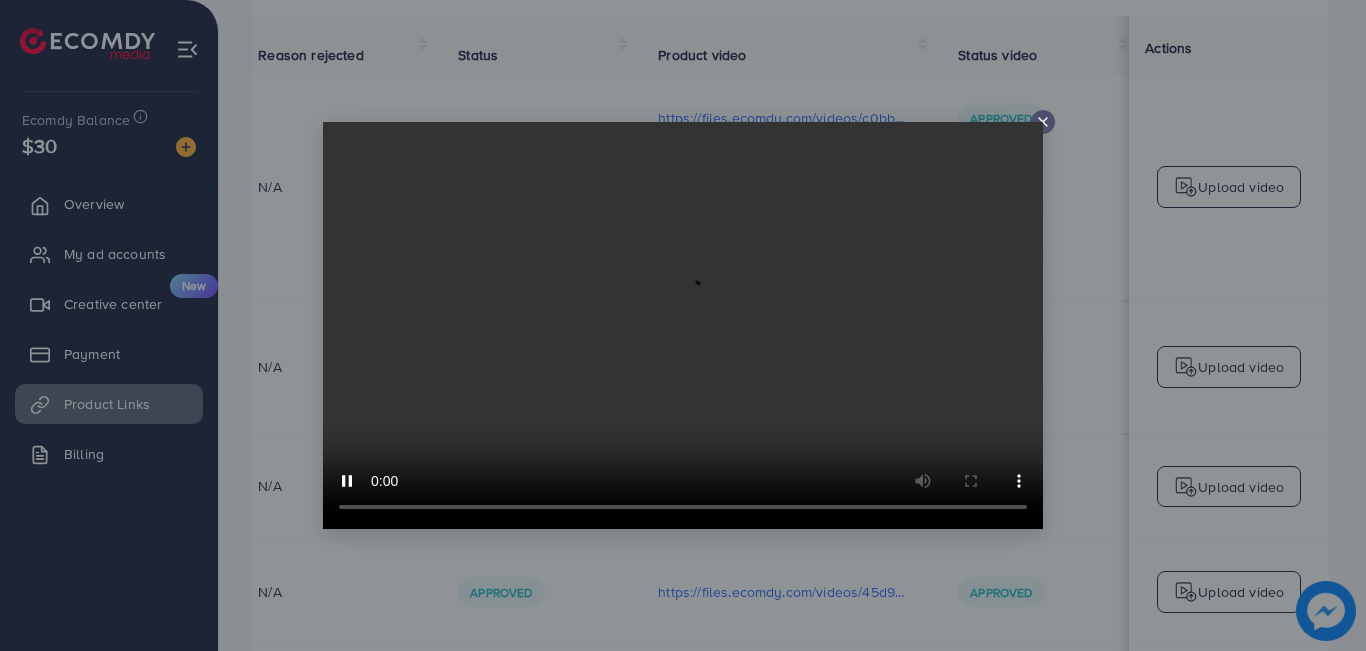 click 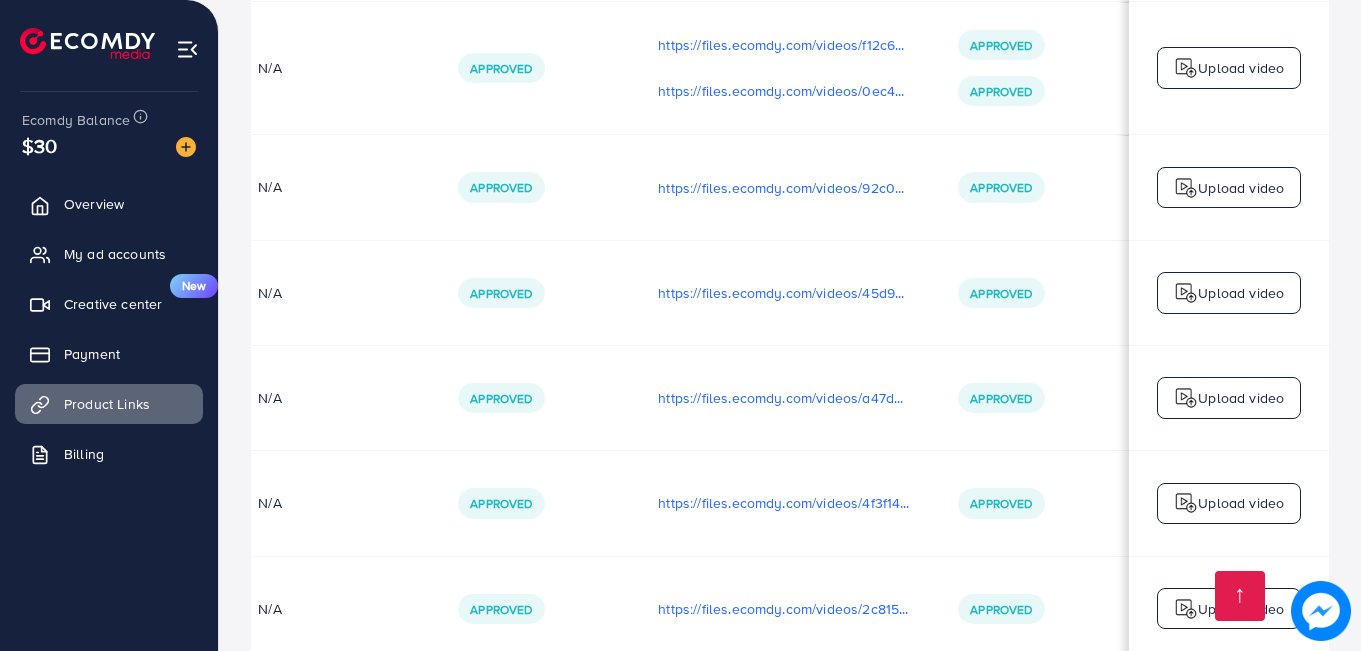 scroll, scrollTop: 500, scrollLeft: 0, axis: vertical 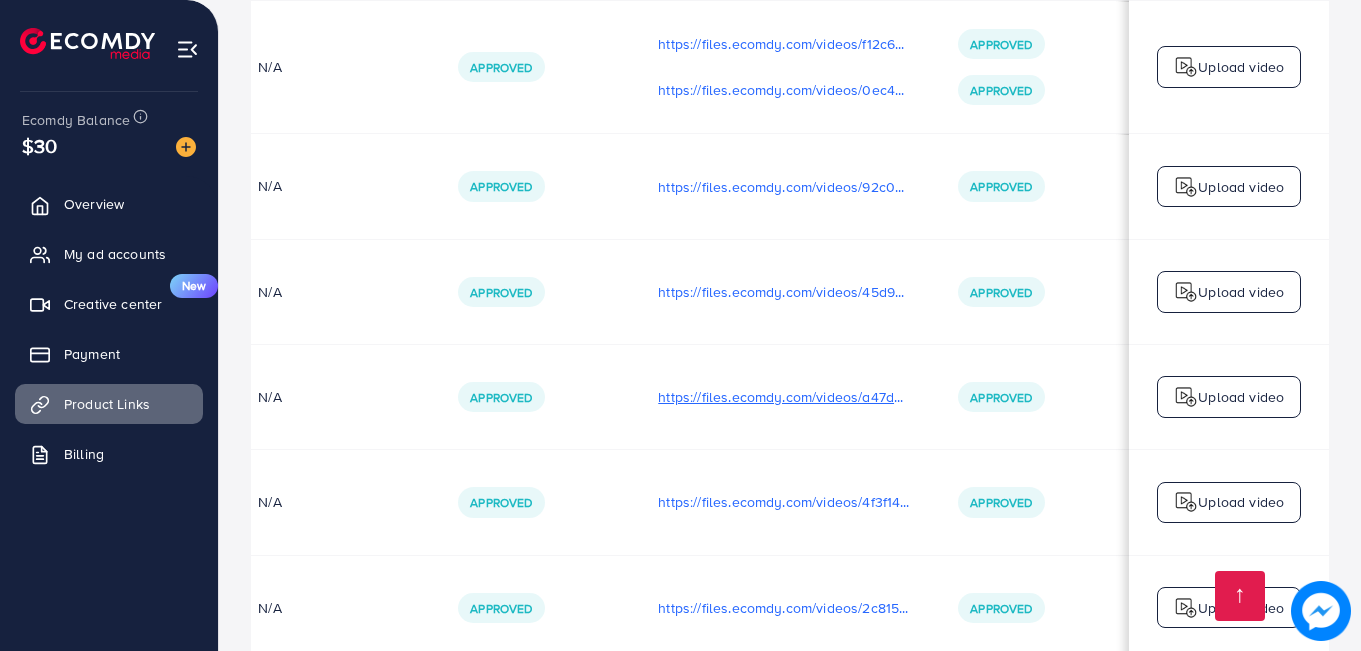 click on "https://files.ecomdy.com/videos/a47d69a7-91bc-4c99-92cd-4d3c16e7b4aa-1751188979605.mp4" at bounding box center (784, 397) 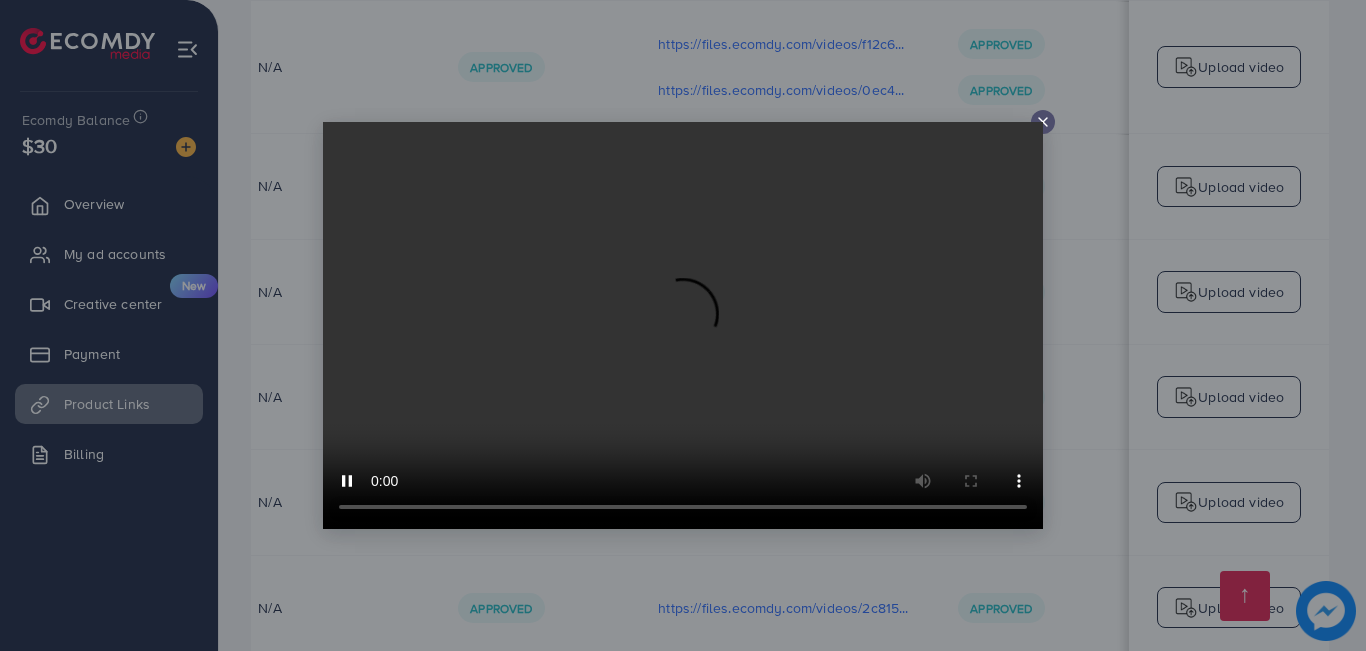 click 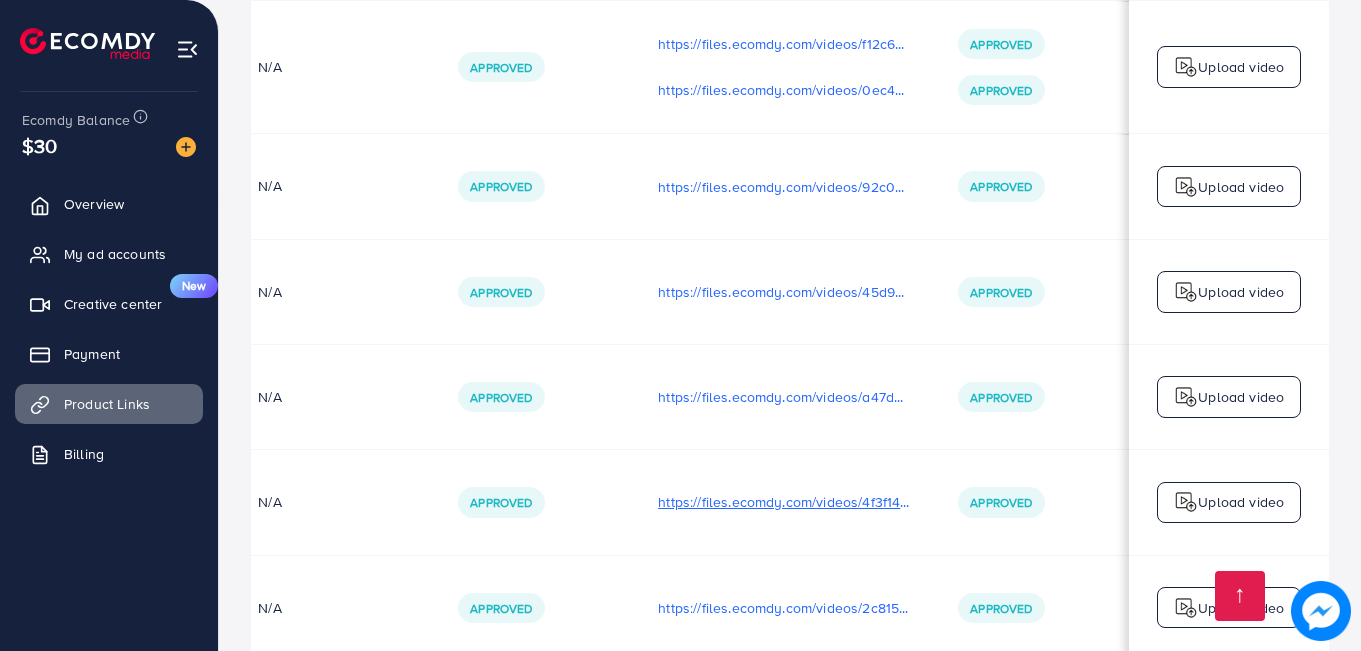 click on "https://files.ecomdy.com/videos/4f3f14ba-903c-4f58-89a2-b0f8933faa65-1751290046766.mp4" at bounding box center [784, 502] 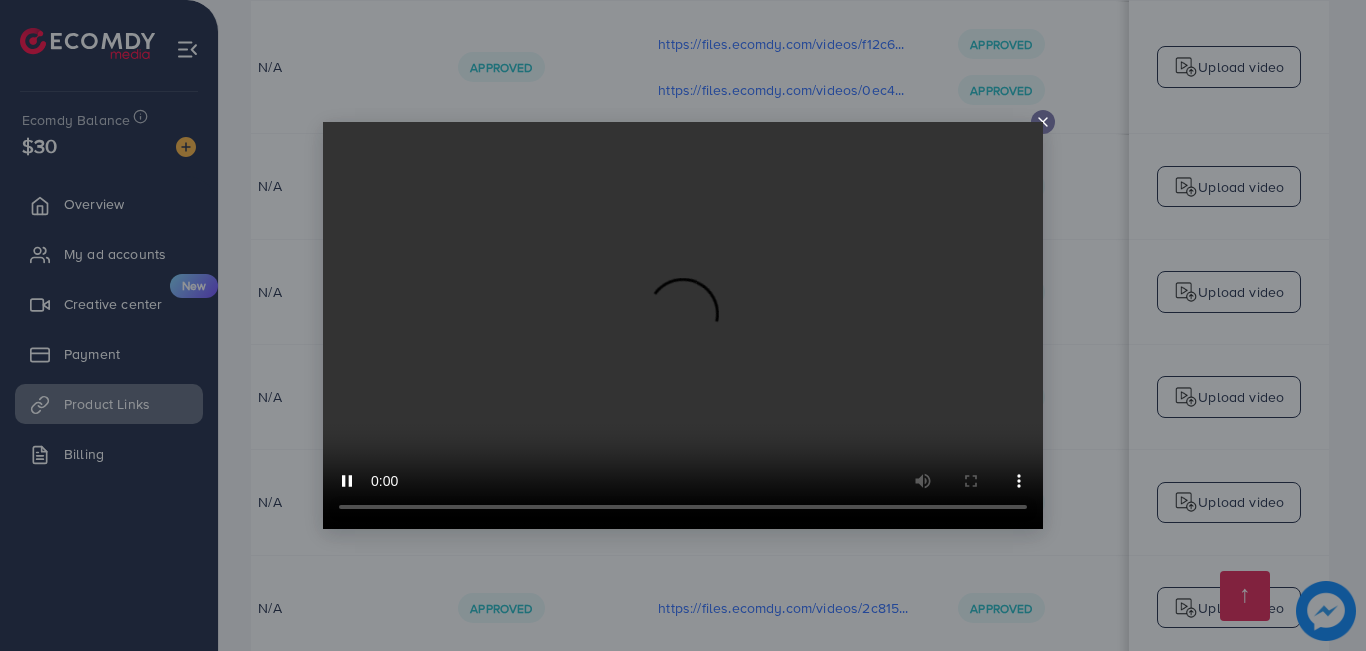 click 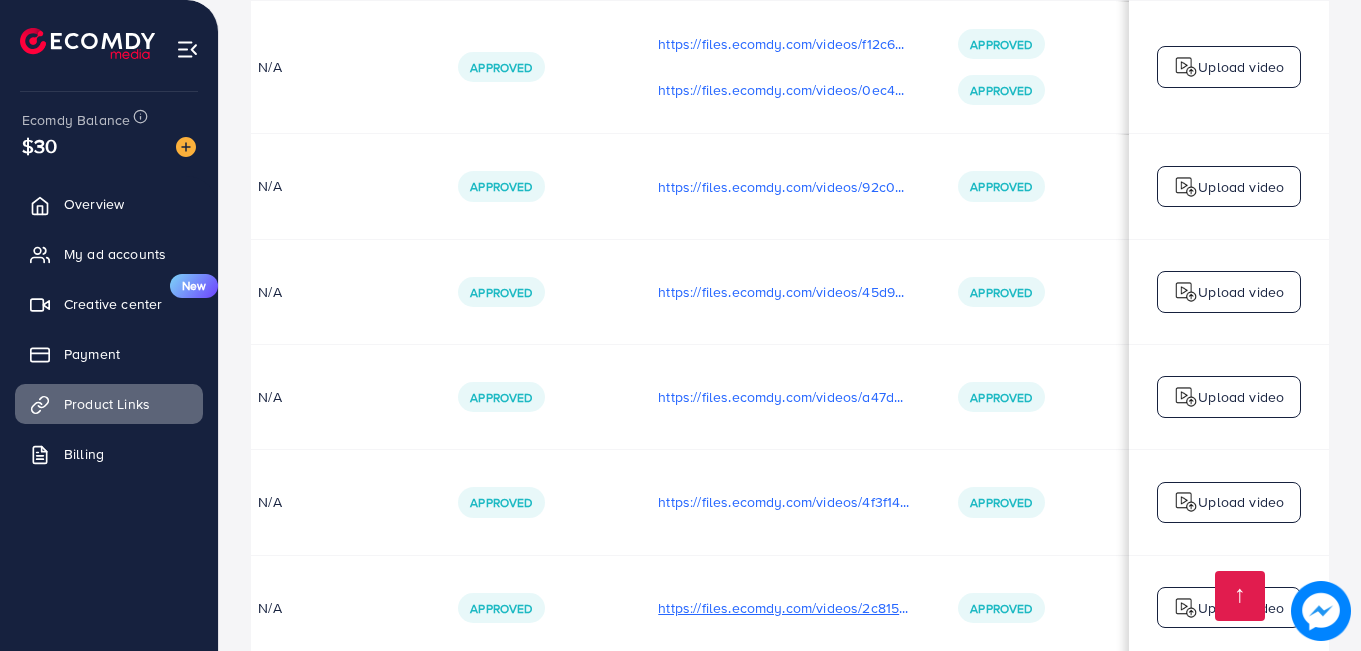 click on "https://files.ecomdy.com/videos/2c815bd4-2555-45d2-9288-ef858c358ae1-1751290109122.mp4" at bounding box center [784, 608] 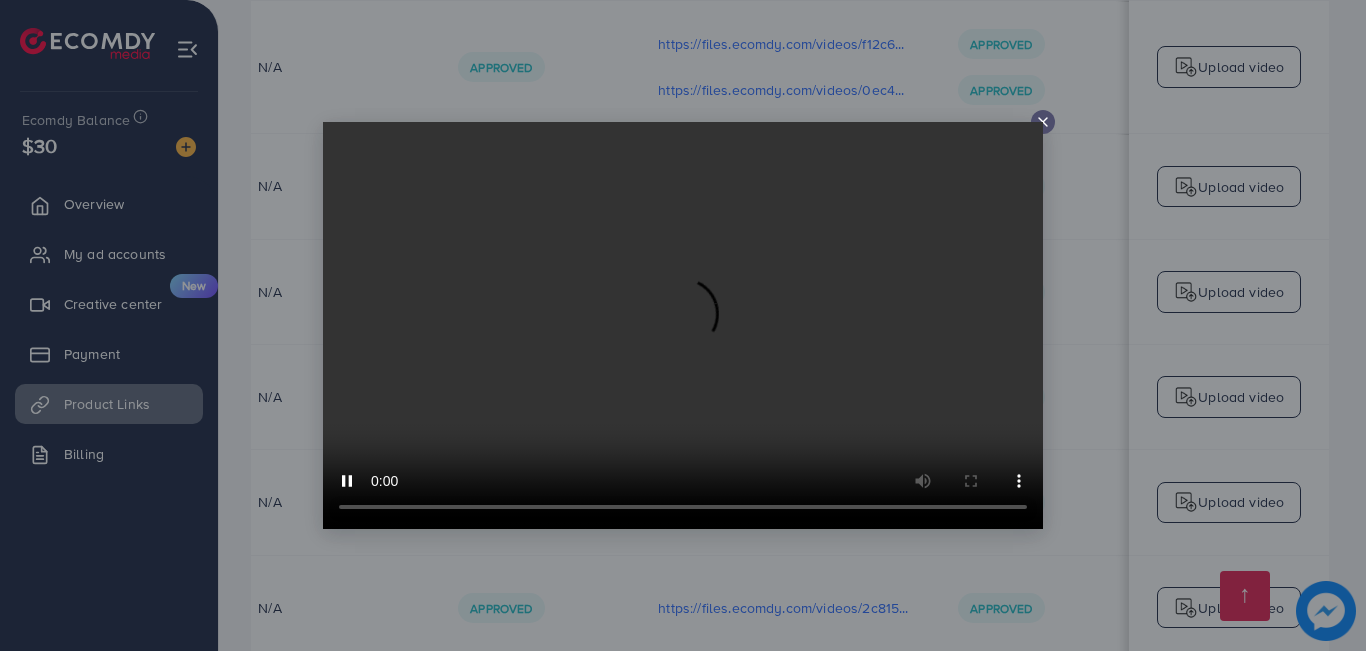 click at bounding box center [1043, 122] 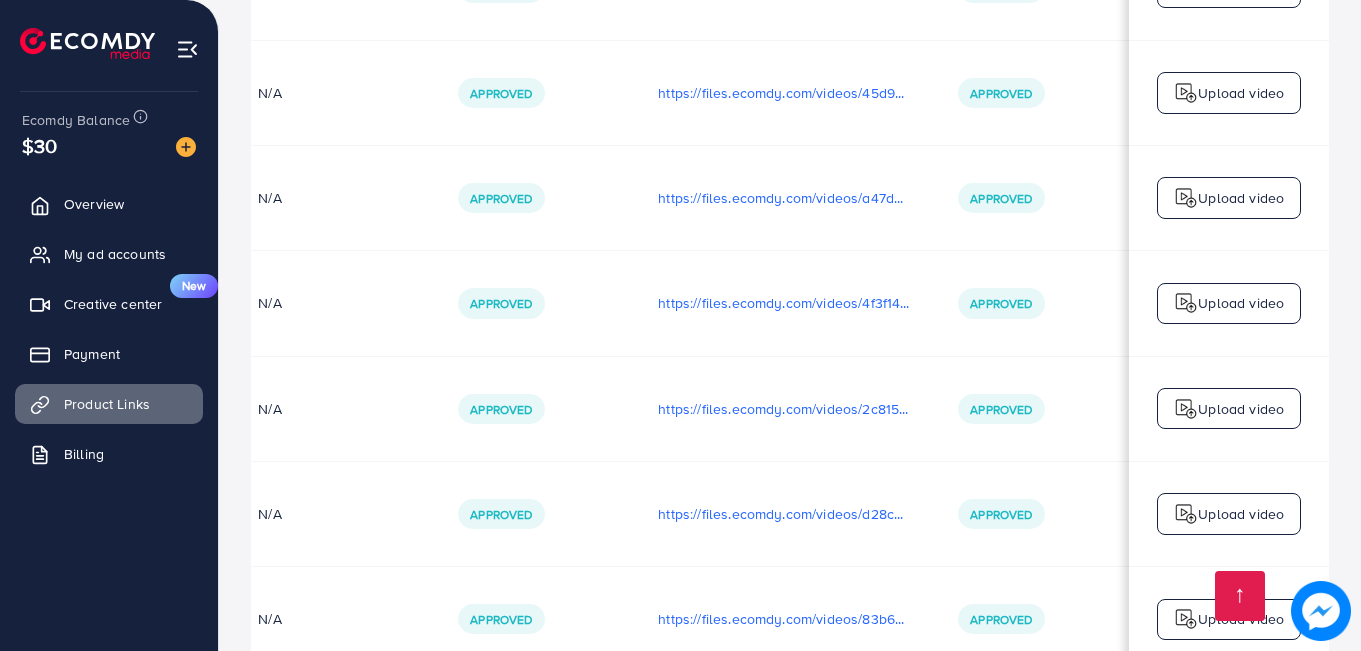 scroll, scrollTop: 700, scrollLeft: 0, axis: vertical 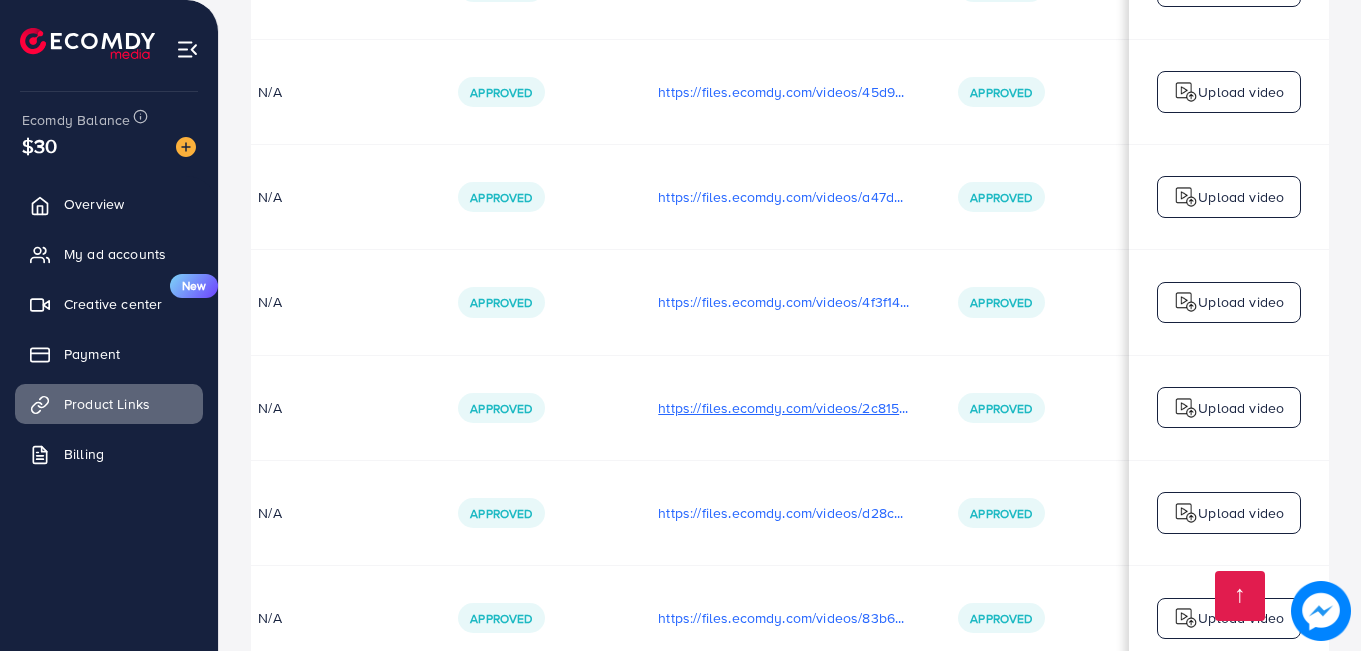 click on "https://files.ecomdy.com/videos/2c815bd4-2555-45d2-9288-ef858c358ae1-1751290109122.mp4" at bounding box center [784, 408] 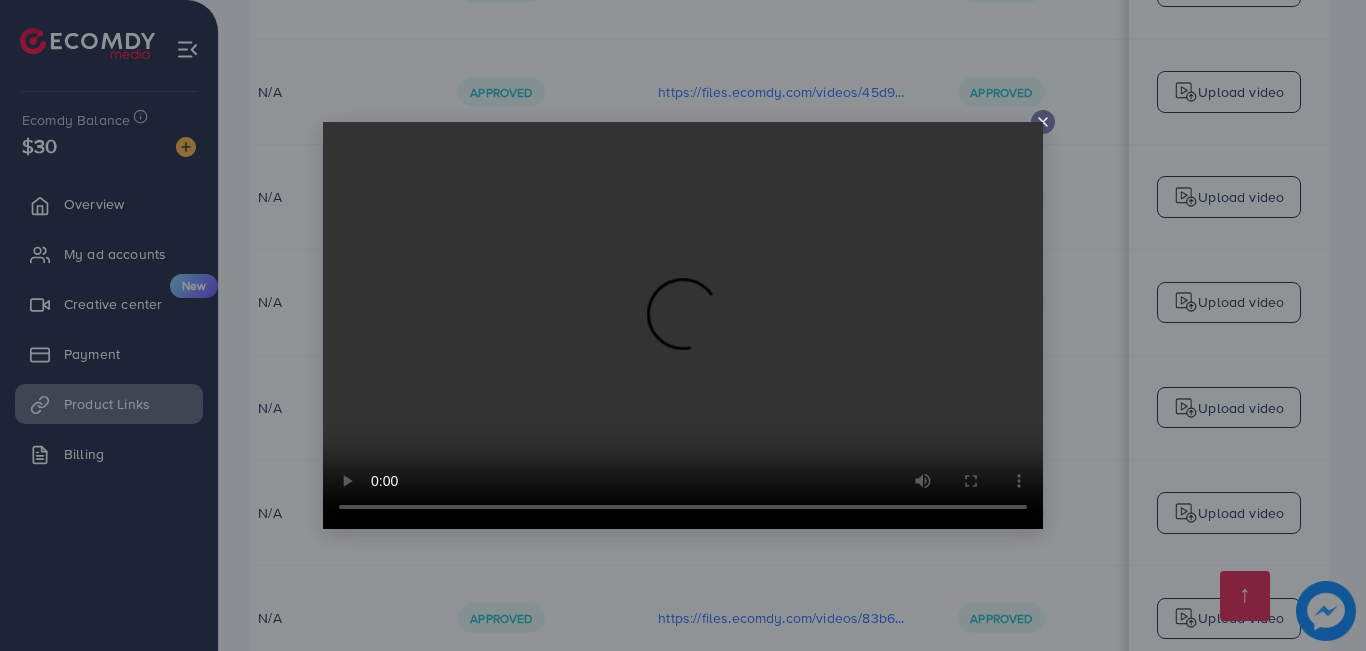 click at bounding box center [1043, 122] 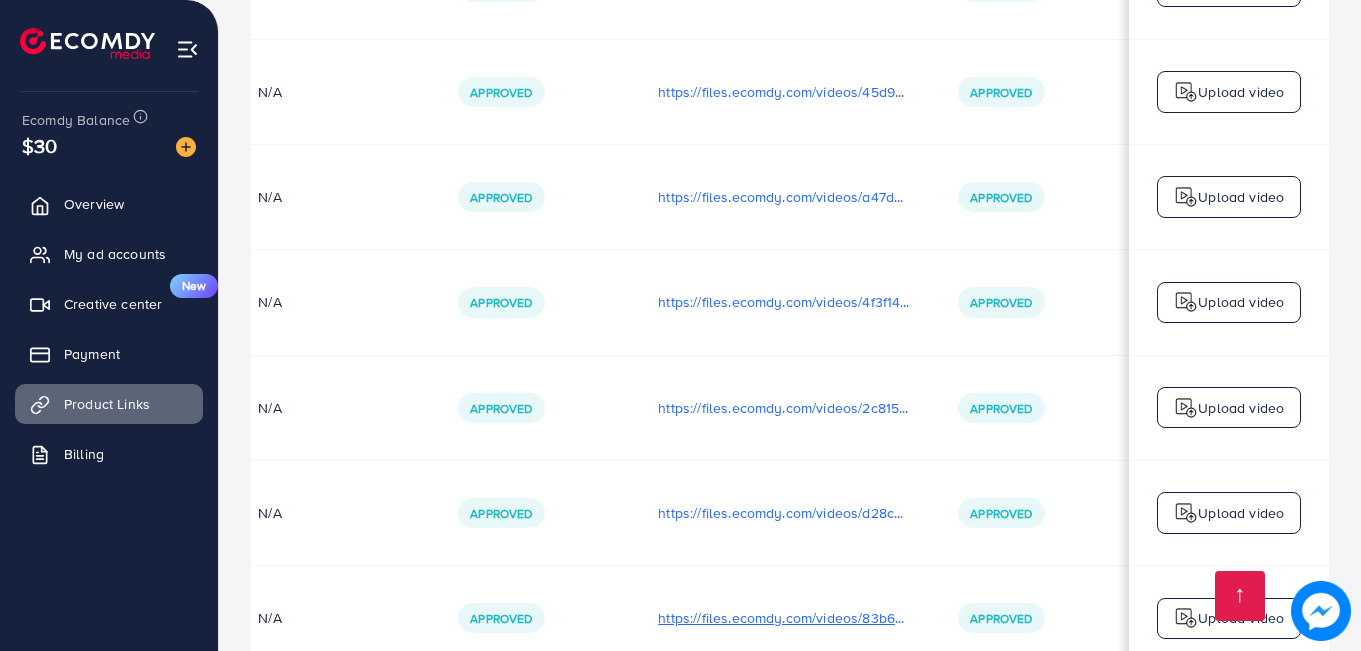 click on "https://files.ecomdy.com/videos/83b6ab73-53c0-4108-8646-68916284433b-1751290402053.mp4" at bounding box center (784, 618) 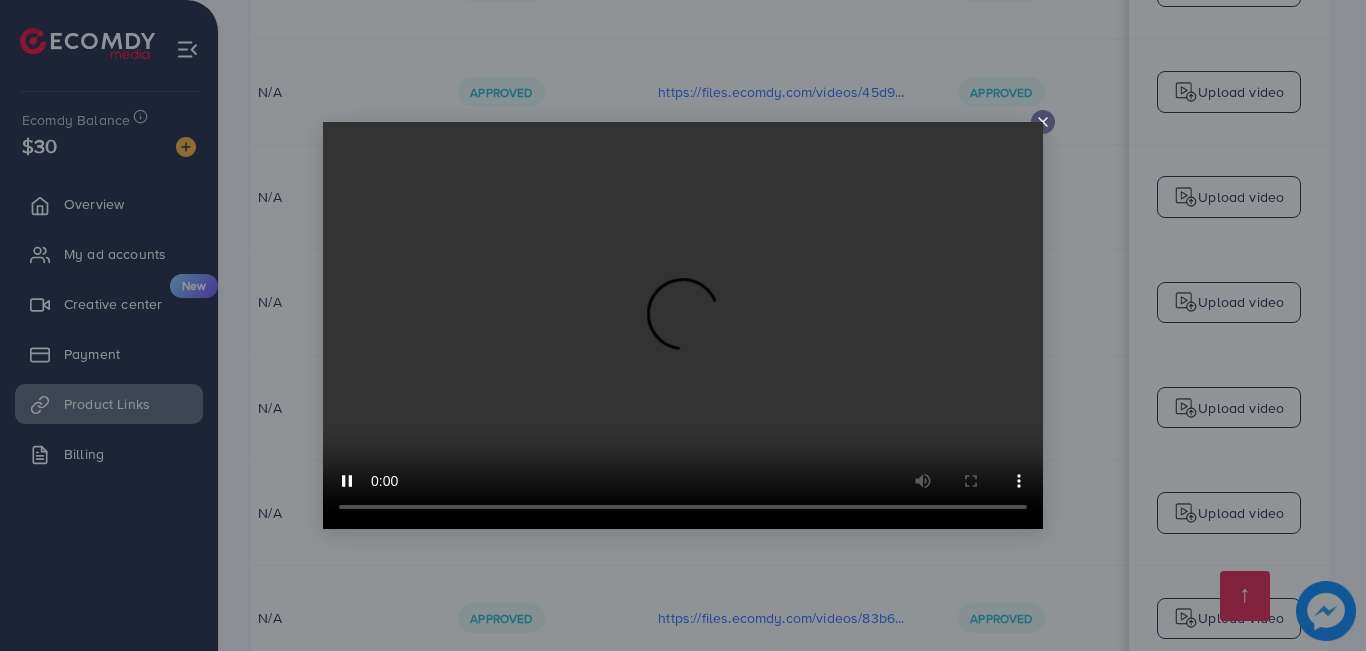 click 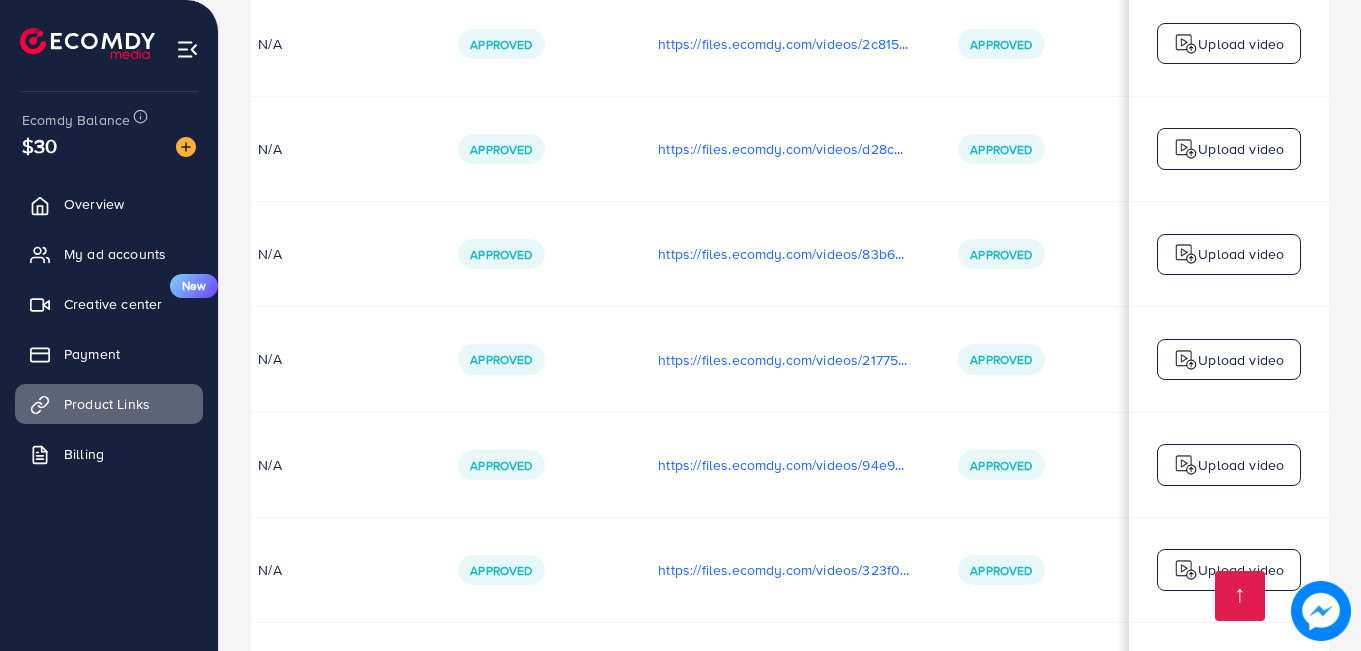 scroll, scrollTop: 1100, scrollLeft: 0, axis: vertical 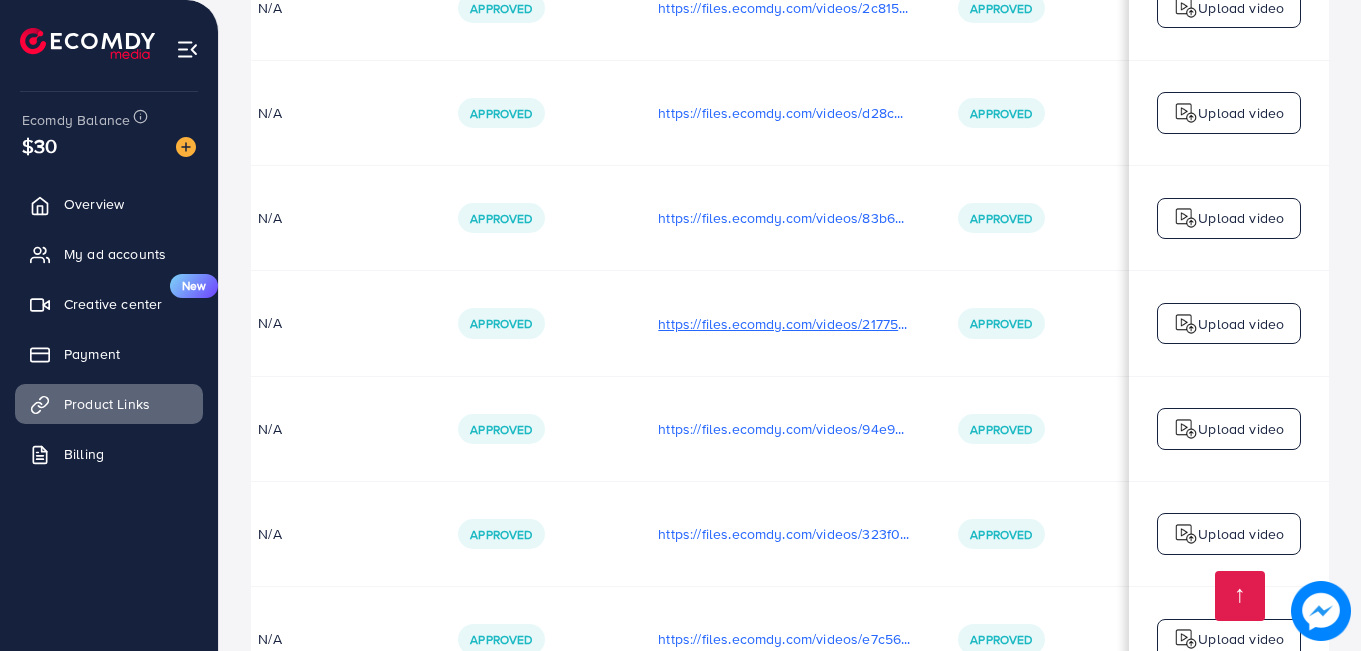 click on "https://files.ecomdy.com/videos/217756ab-7d30-461c-bf8b-83d6738421ea-1751290488096.mp4" at bounding box center [784, 324] 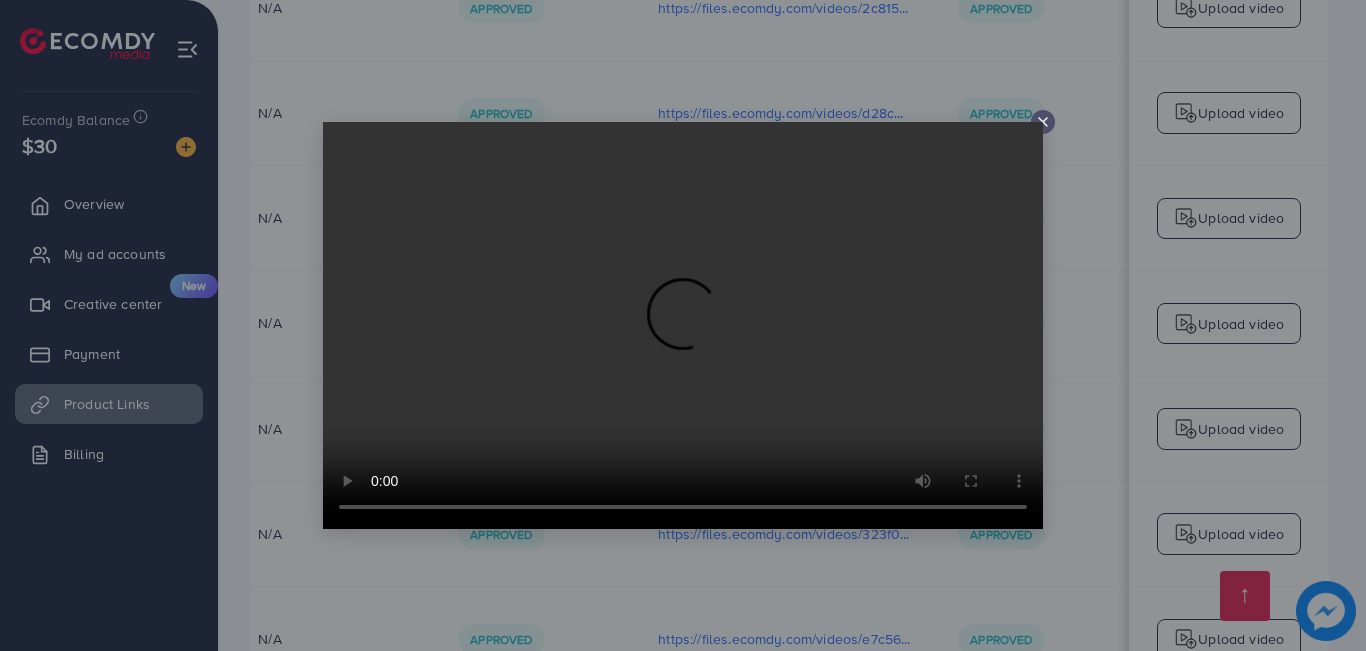 click 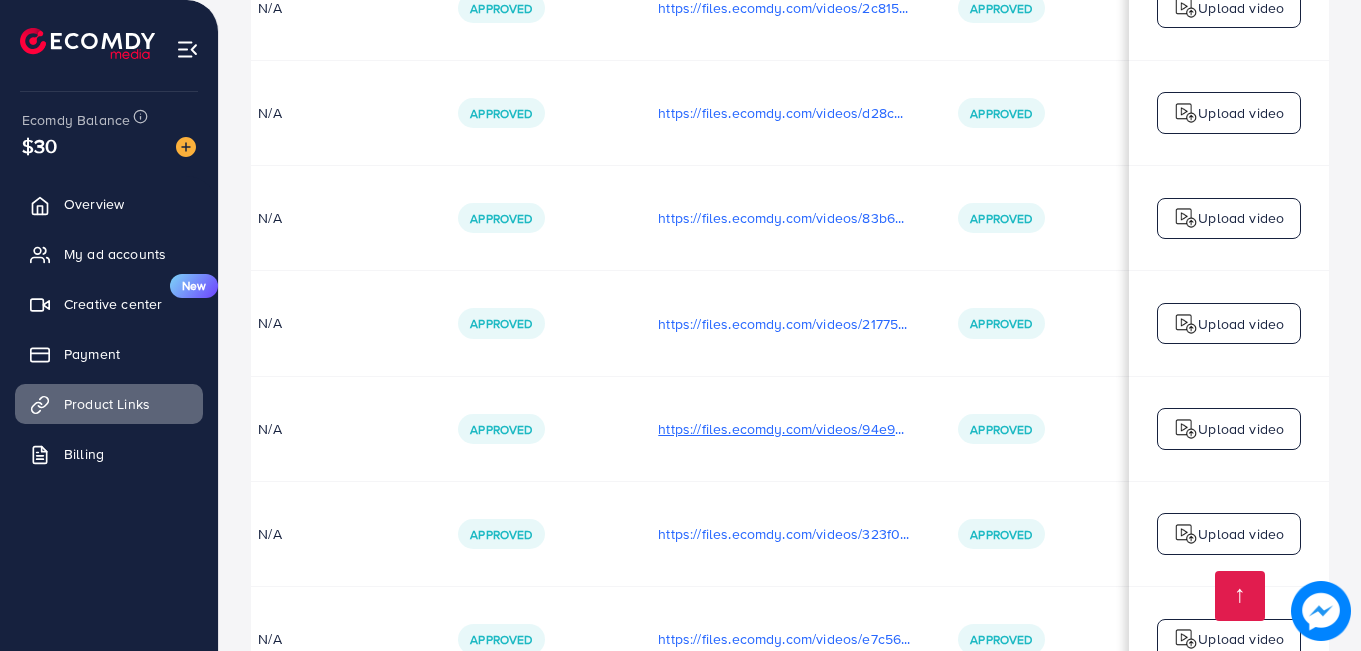 click on "https://files.ecomdy.com/videos/94e96923-2e7c-4ac3-bfe4-665824a1eba0-1751290604404.mp4" at bounding box center (784, 429) 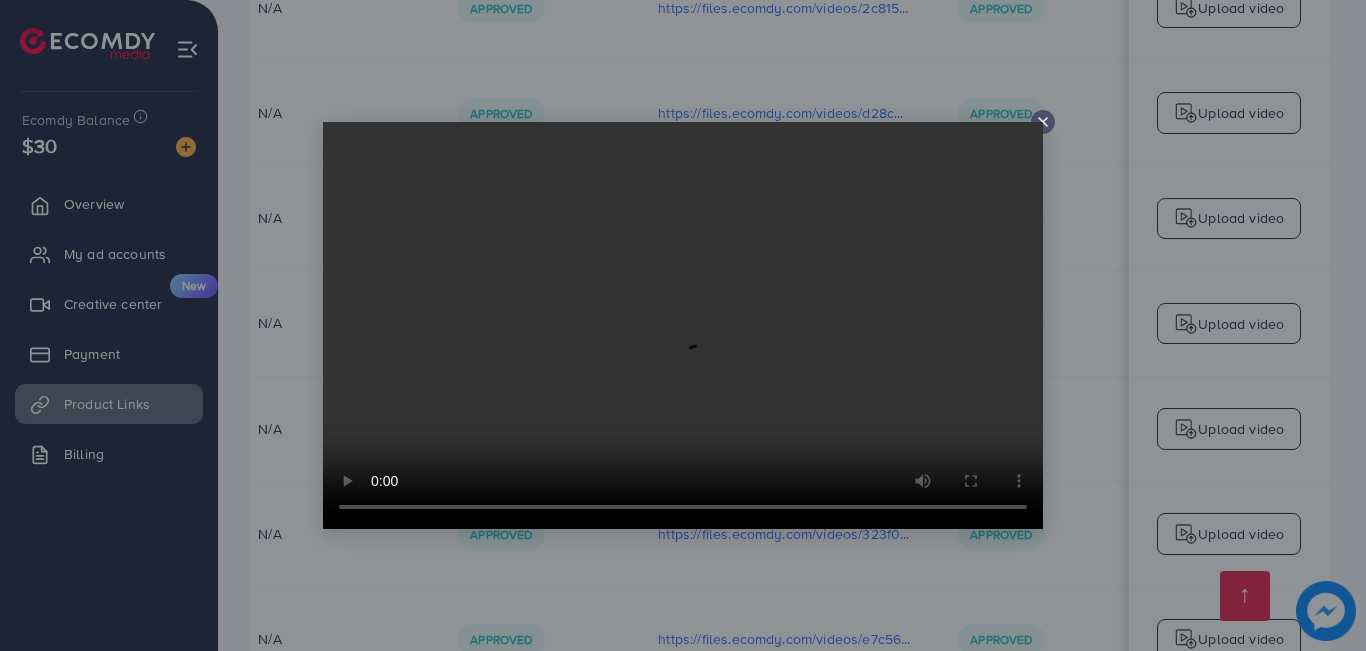 click 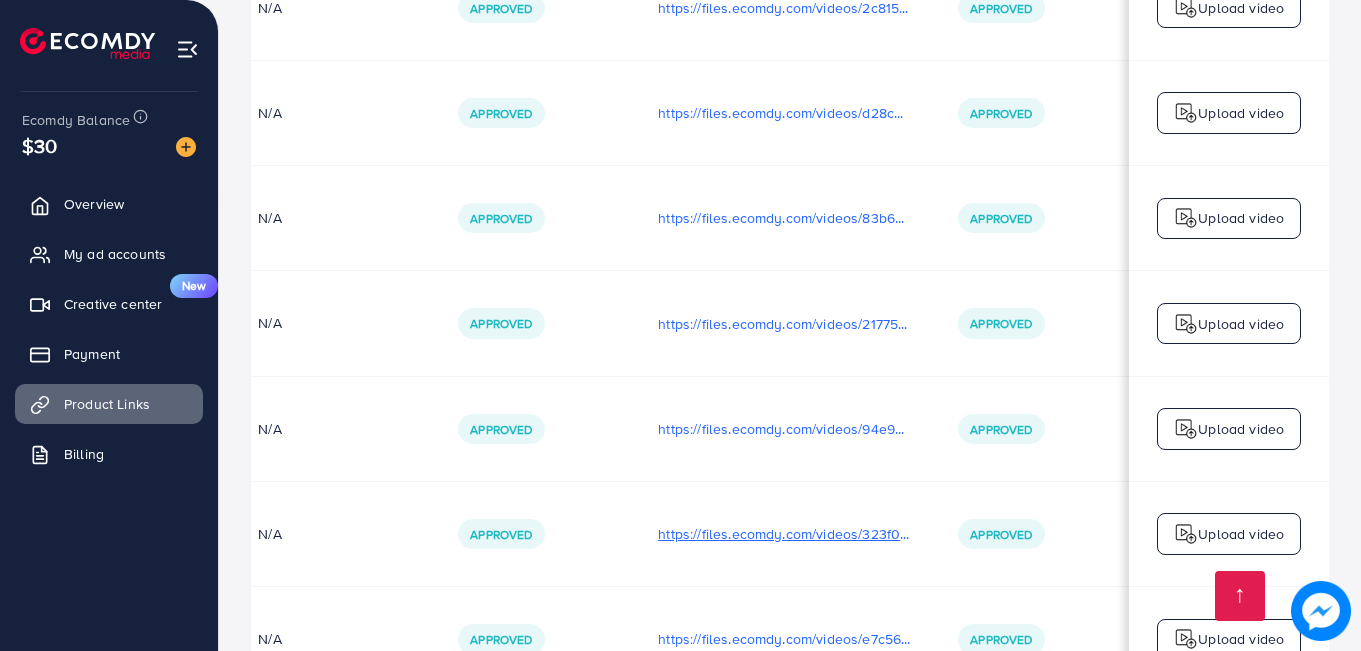 click on "https://files.ecomdy.com/videos/323f0737-682c-41b5-81e0-5a826abbfce8-1751290671230.mp4" at bounding box center (784, 534) 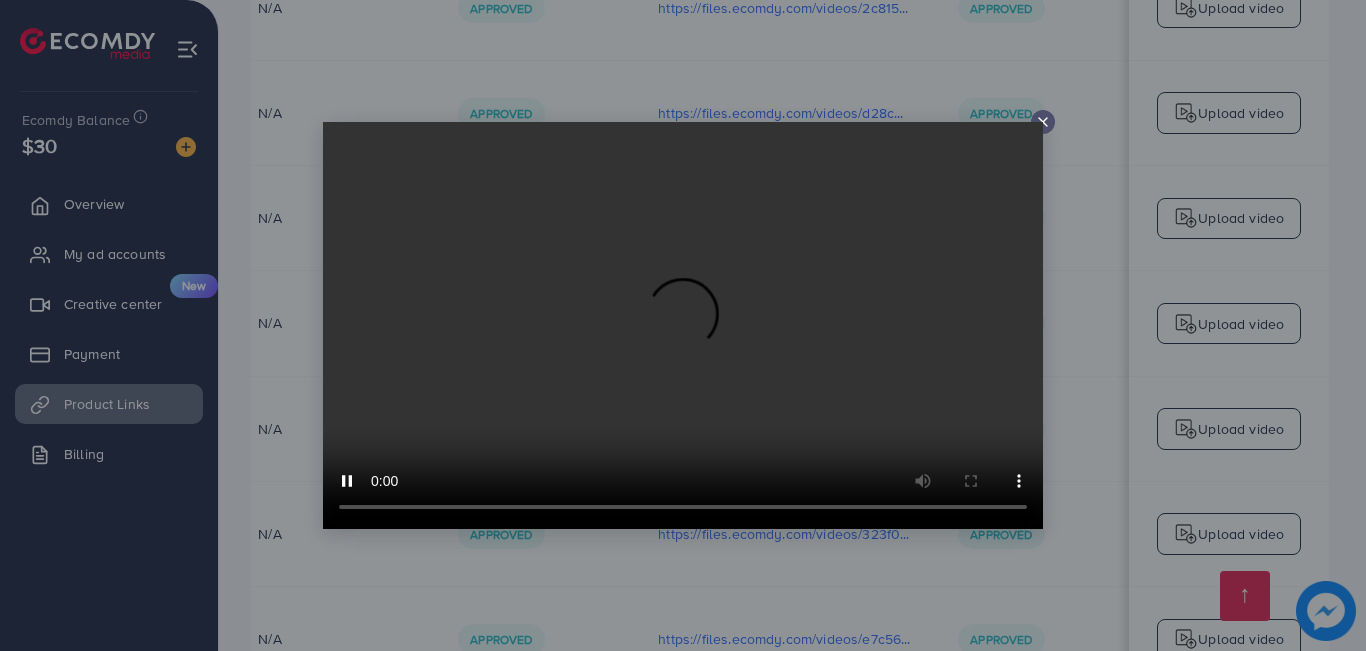 click at bounding box center [683, 325] 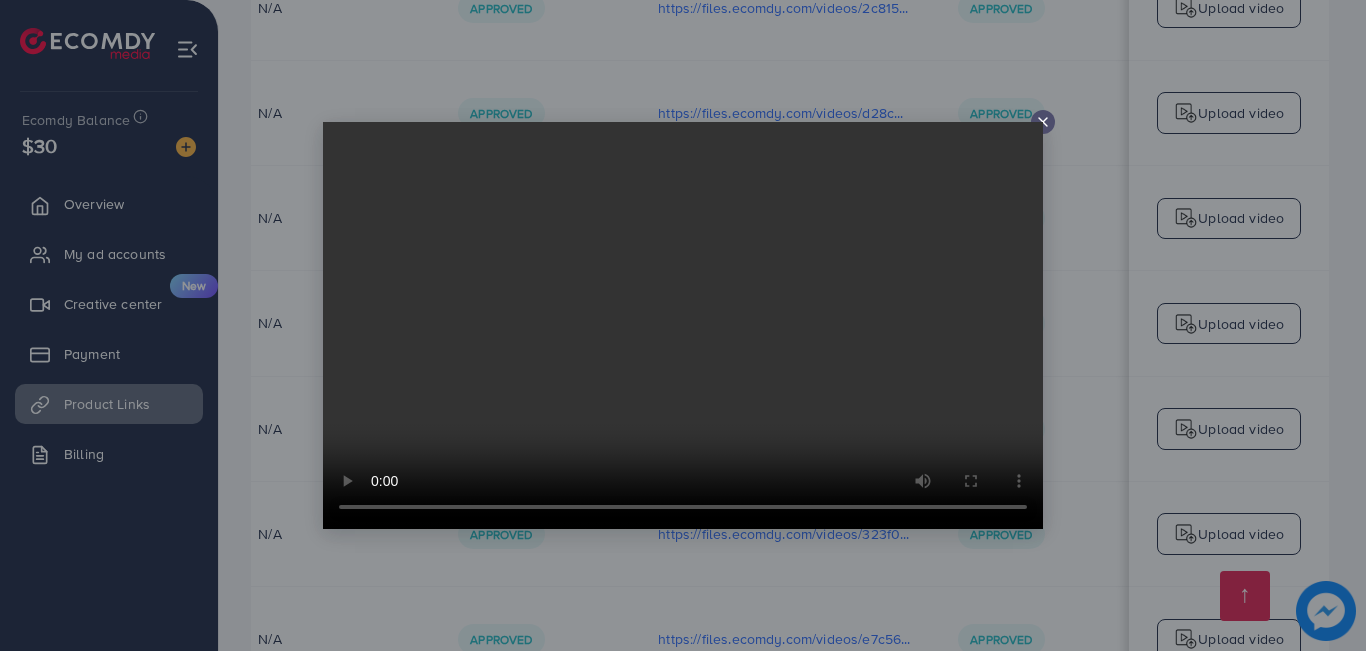click 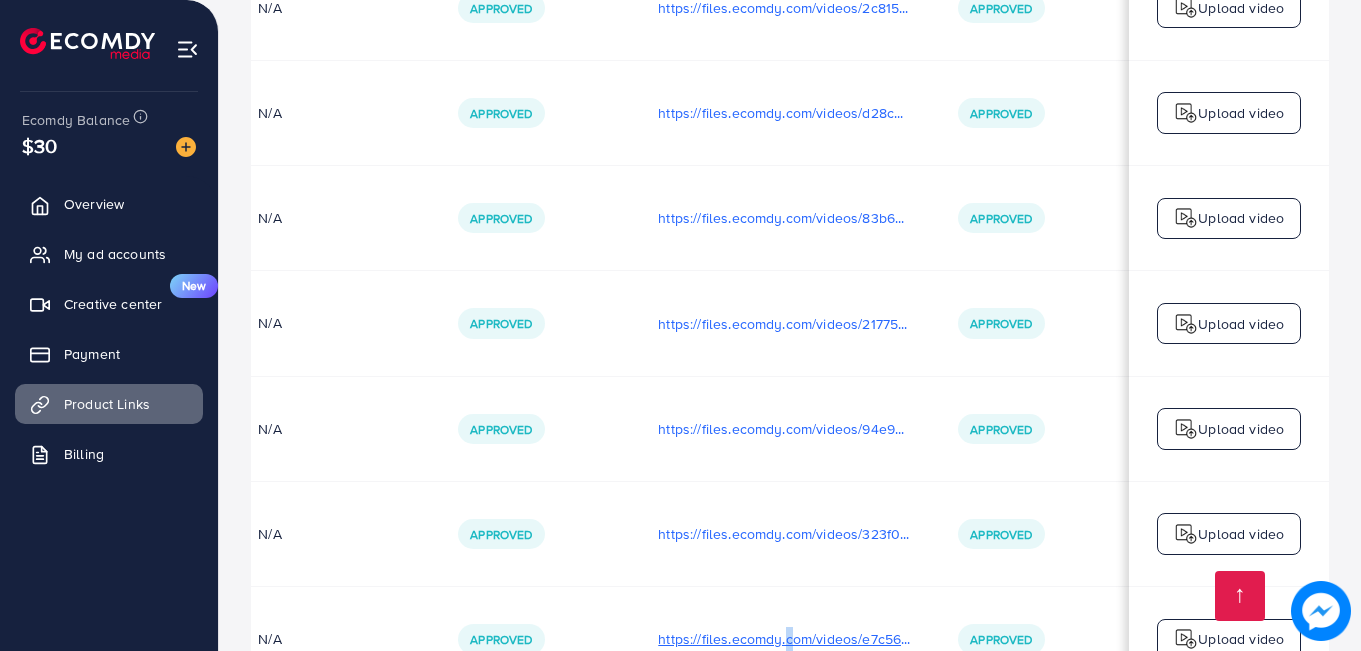 click on "https://files.ecomdy.com/videos/e7c56a07-d12d-49e1-9aee-512ac3aa240a-1753522296589.mp4" at bounding box center [784, 639] 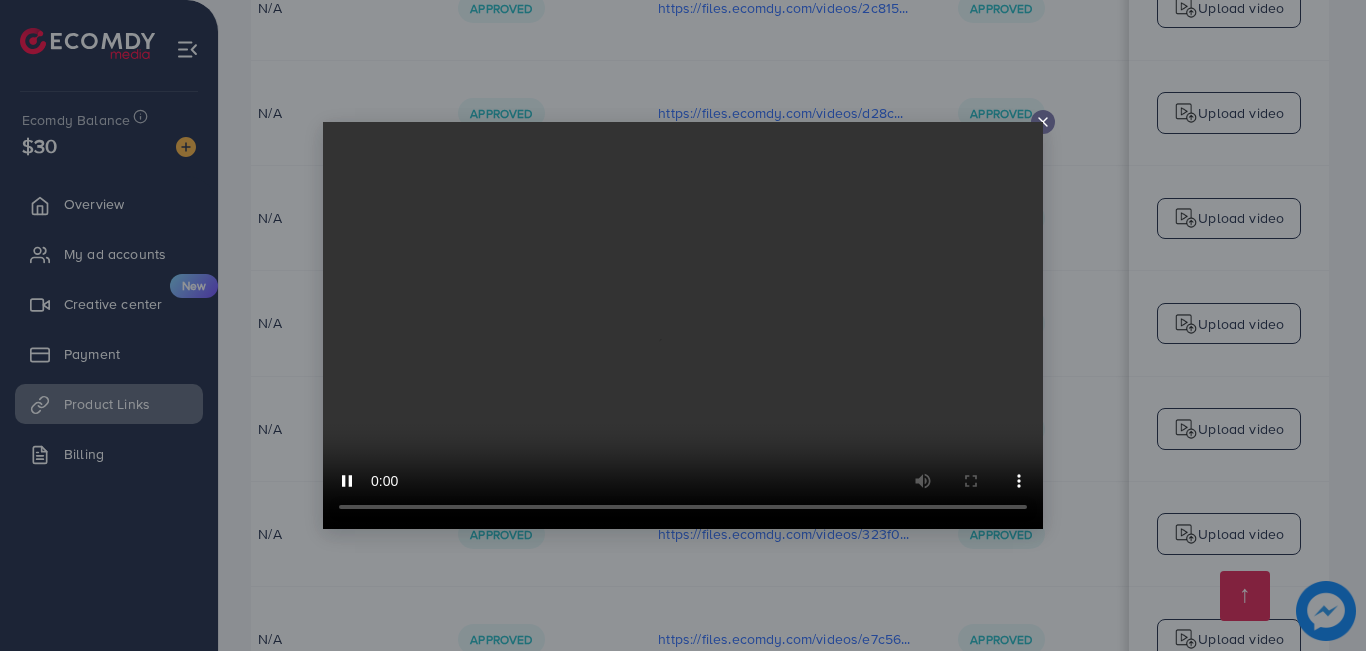 click 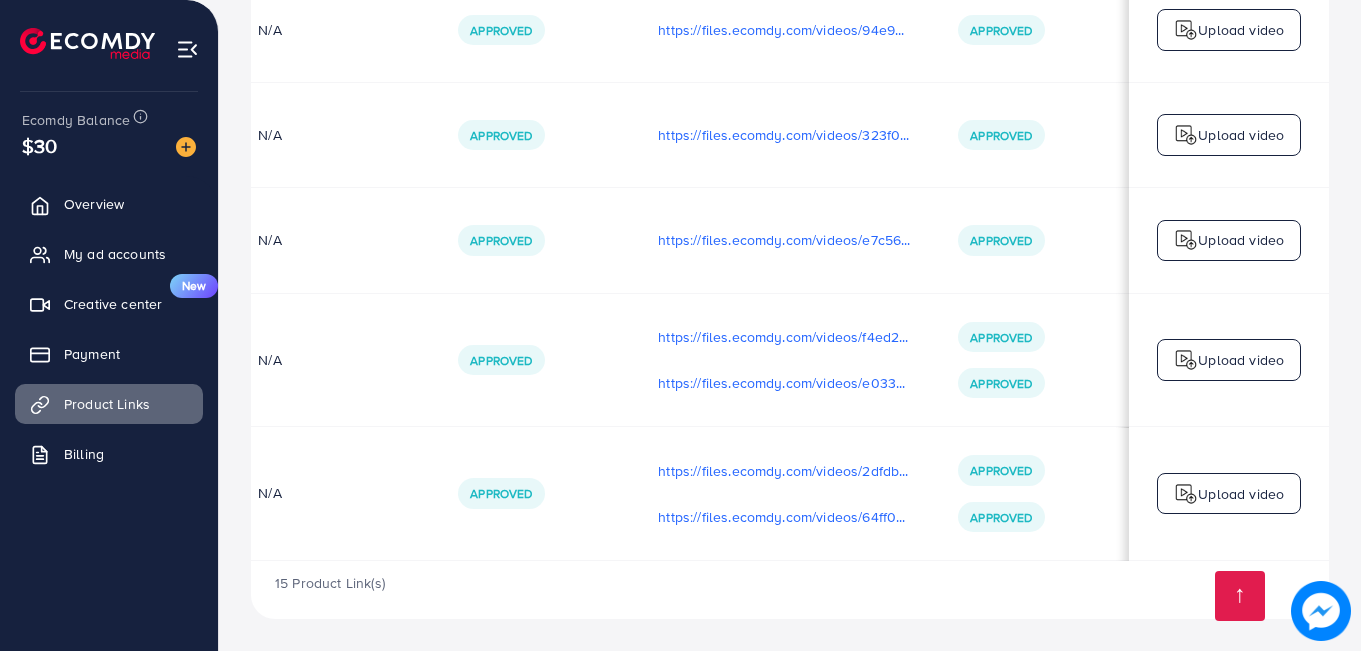 scroll, scrollTop: 1504, scrollLeft: 0, axis: vertical 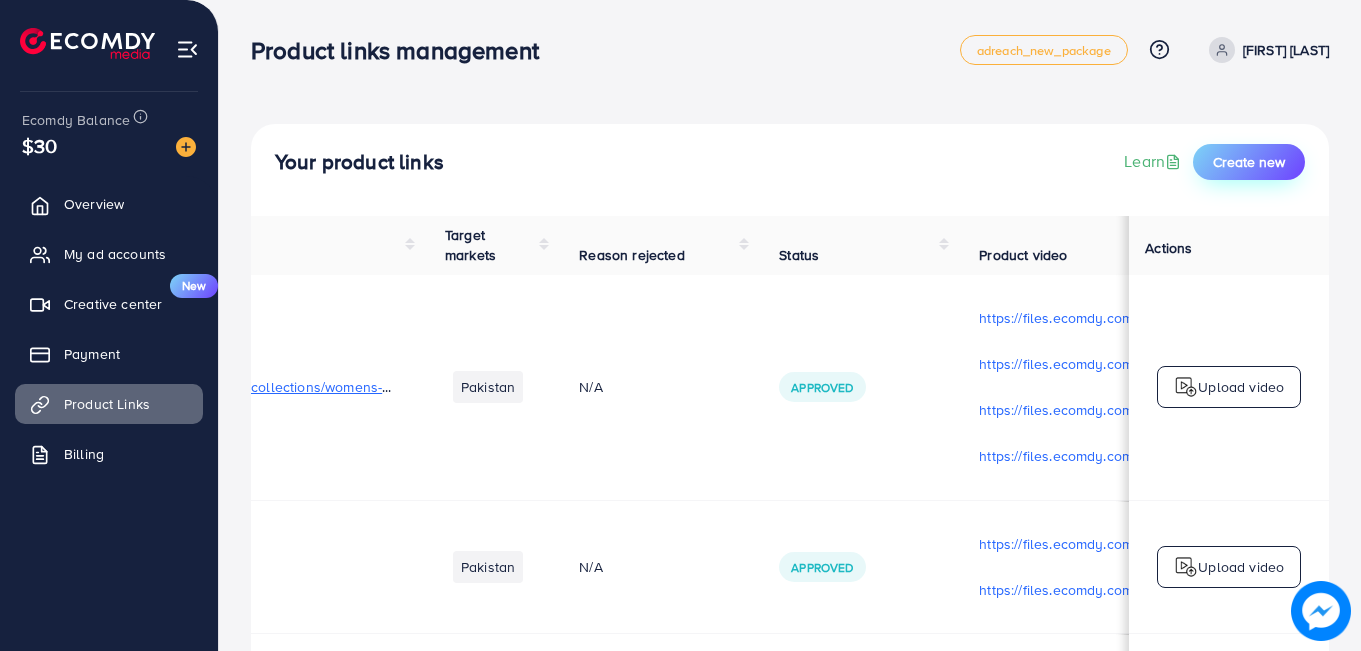 click on "Create new" at bounding box center (1249, 162) 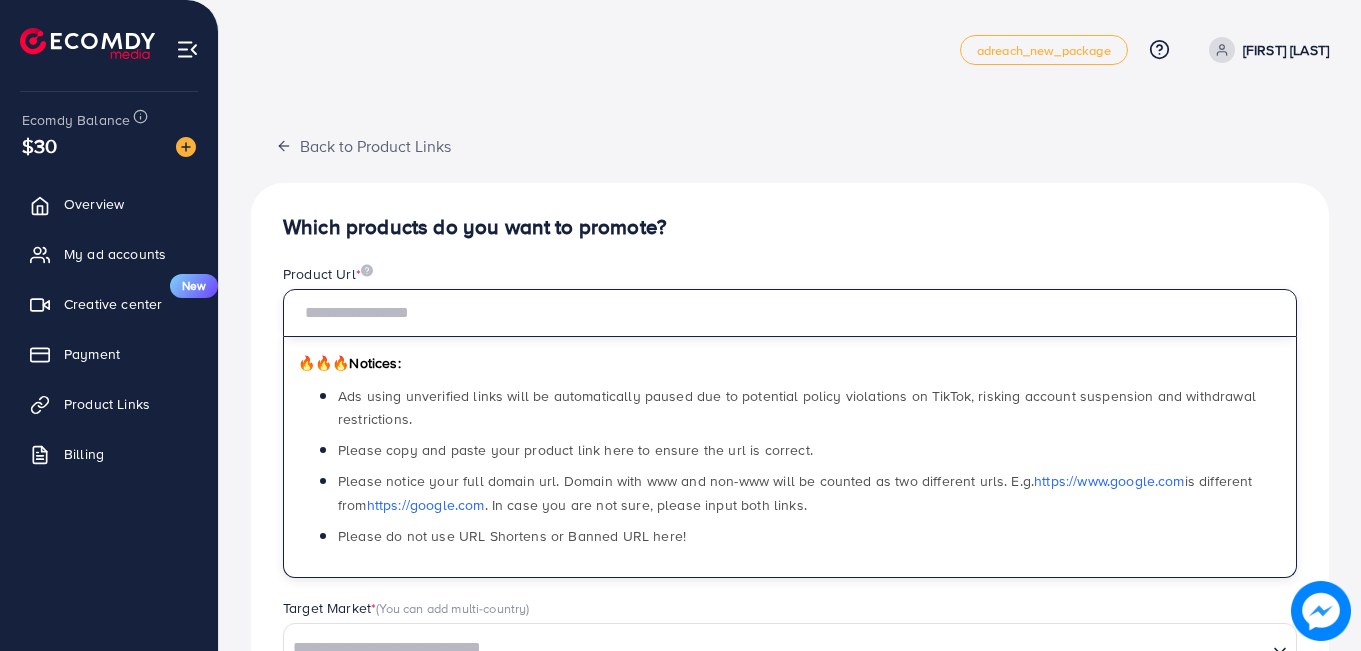 click at bounding box center [790, 313] 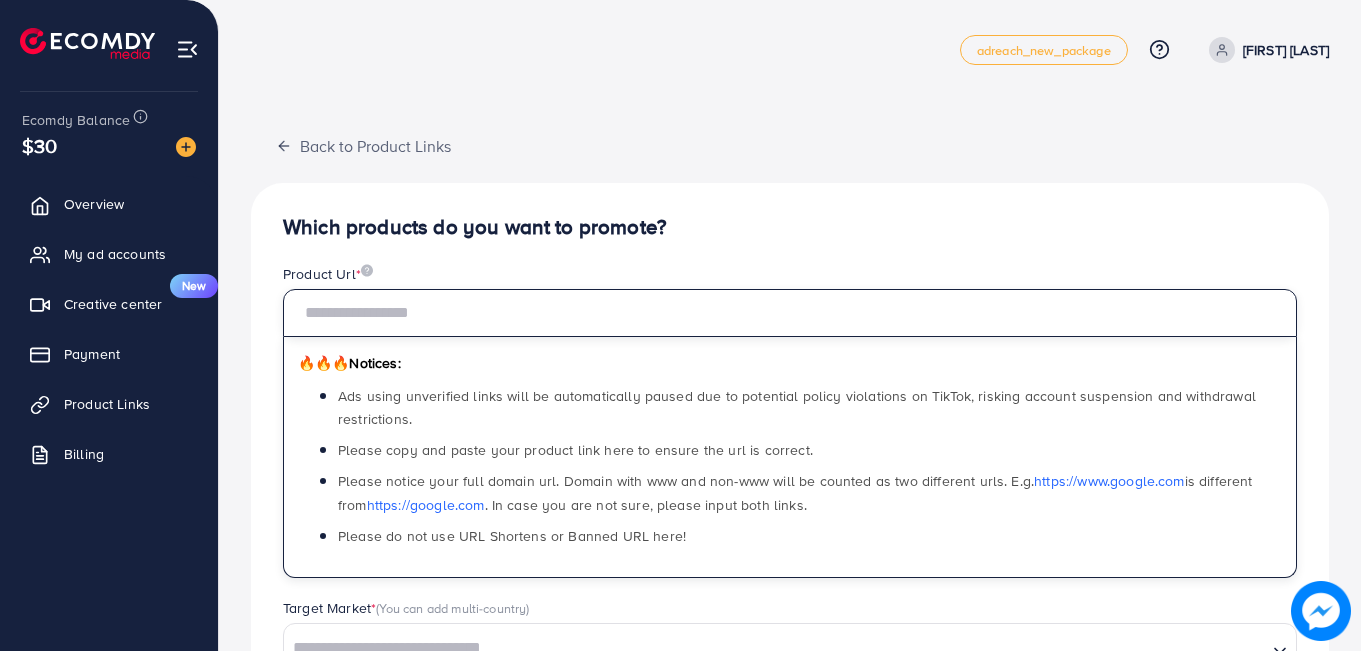 paste on "**********" 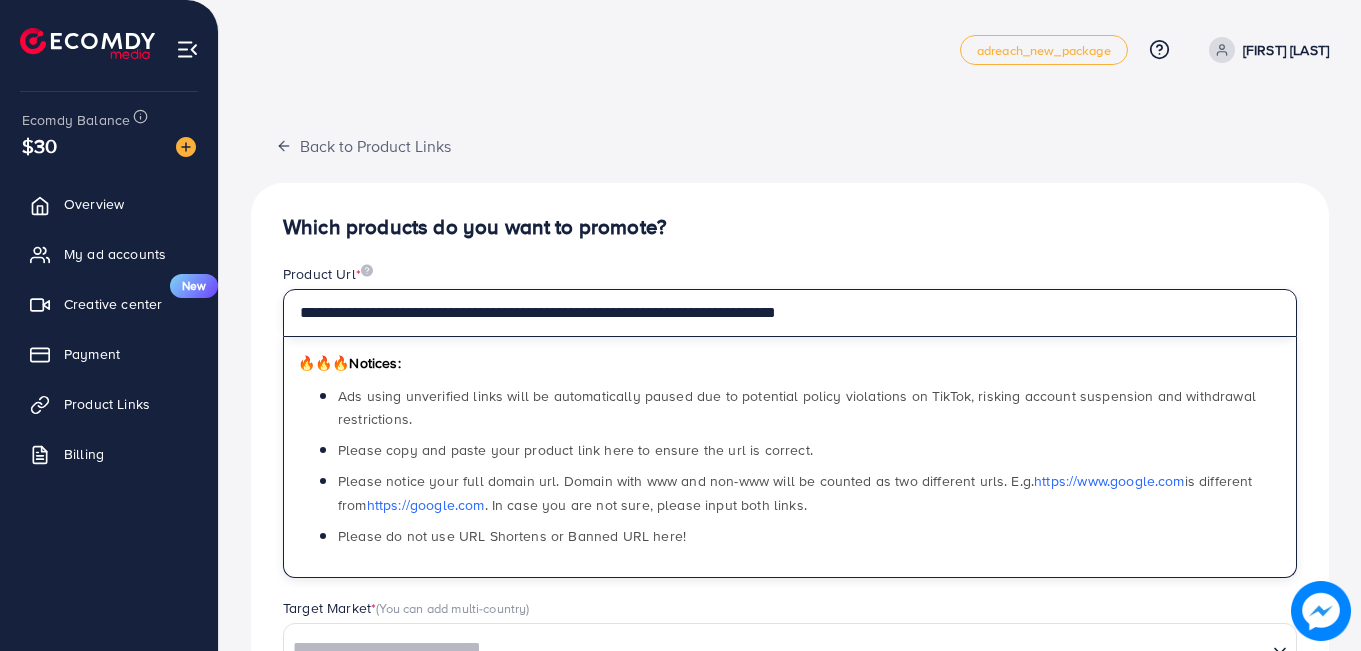 type on "**********" 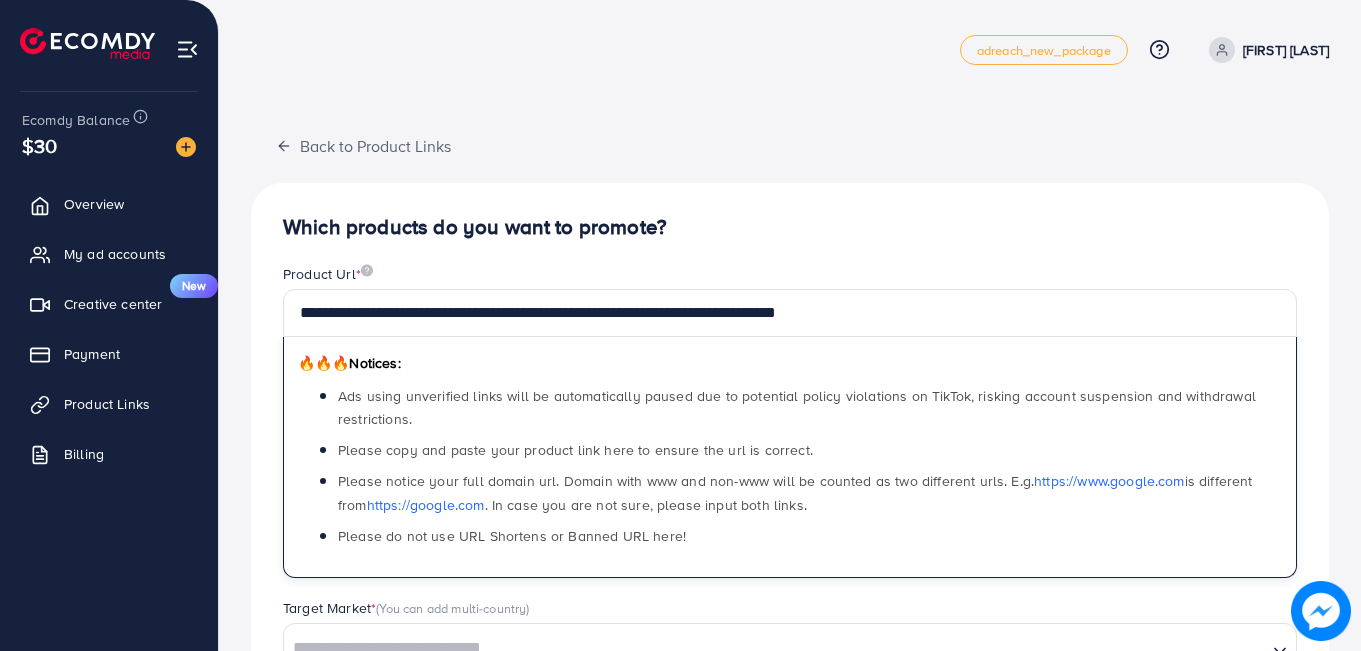 click on "Which products do you want to promote?" at bounding box center [790, 227] 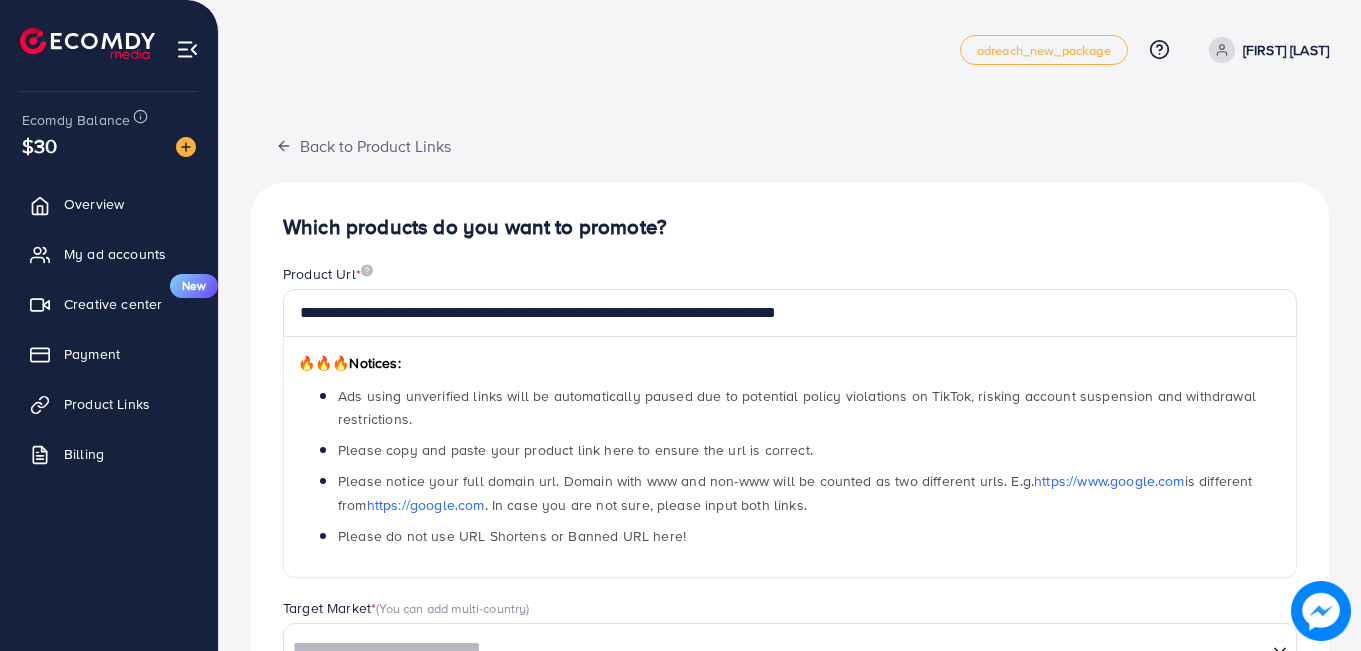 scroll, scrollTop: 474, scrollLeft: 0, axis: vertical 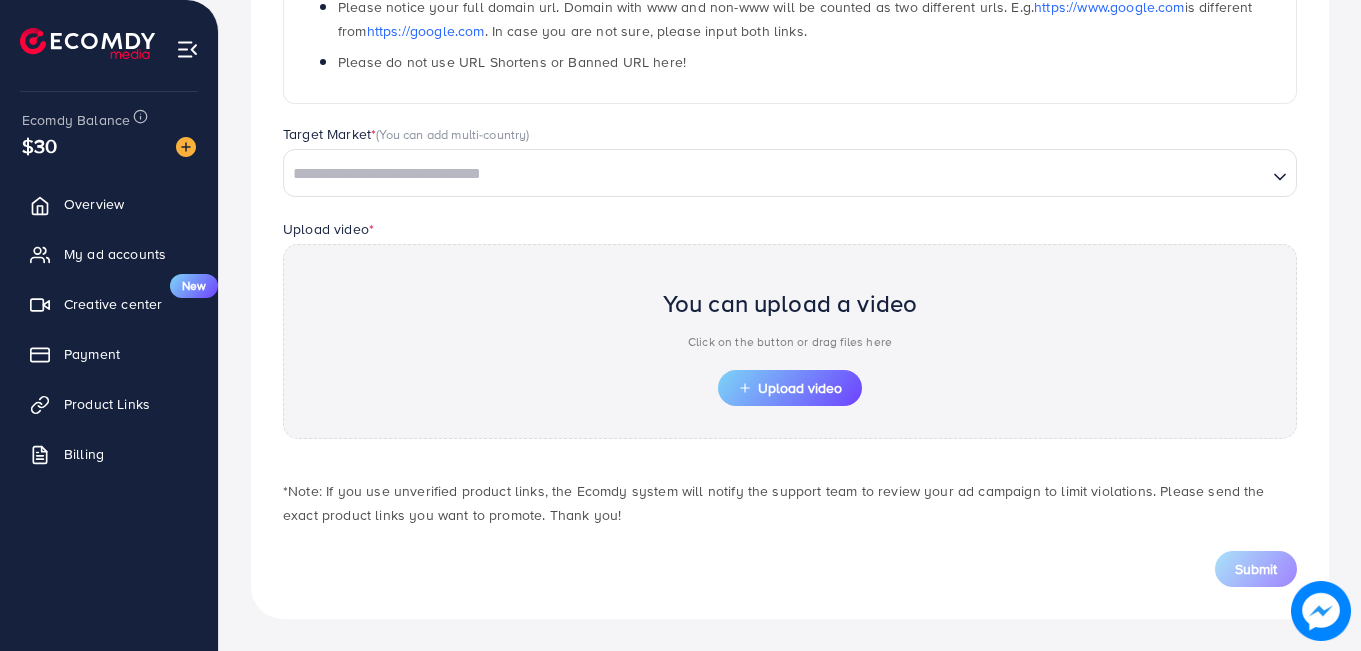 click on "Loading..." at bounding box center [790, 173] 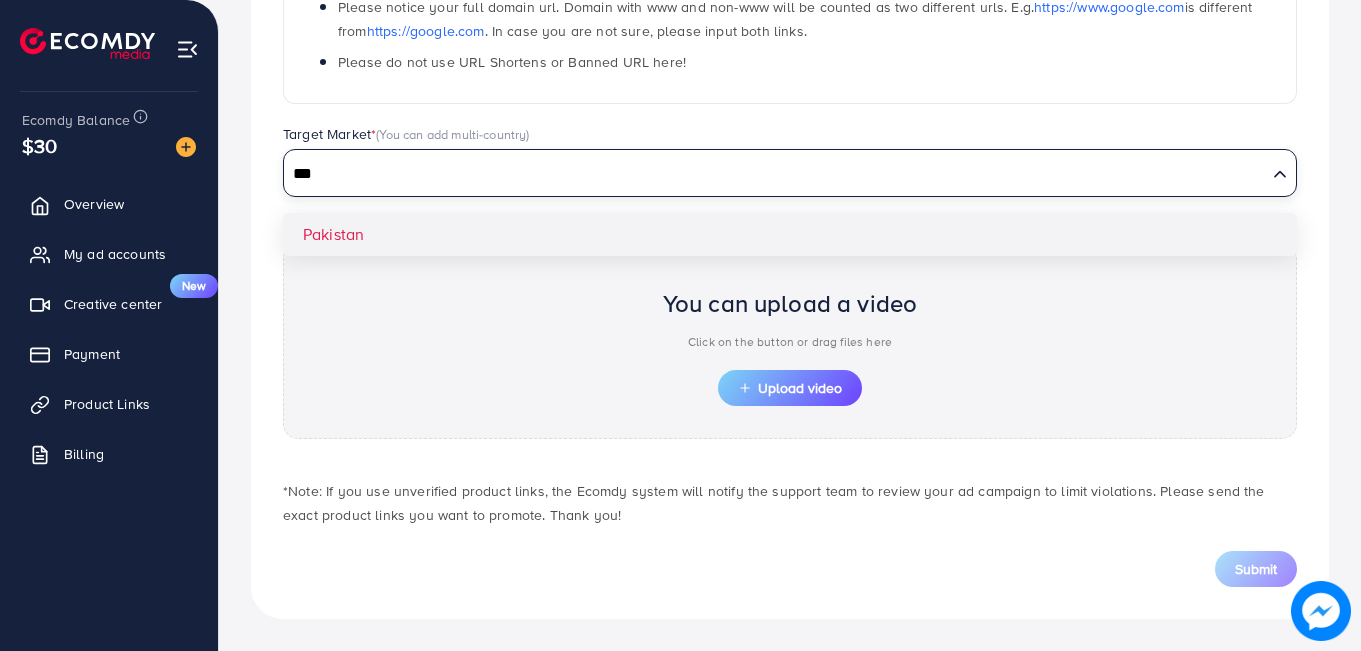 type on "***" 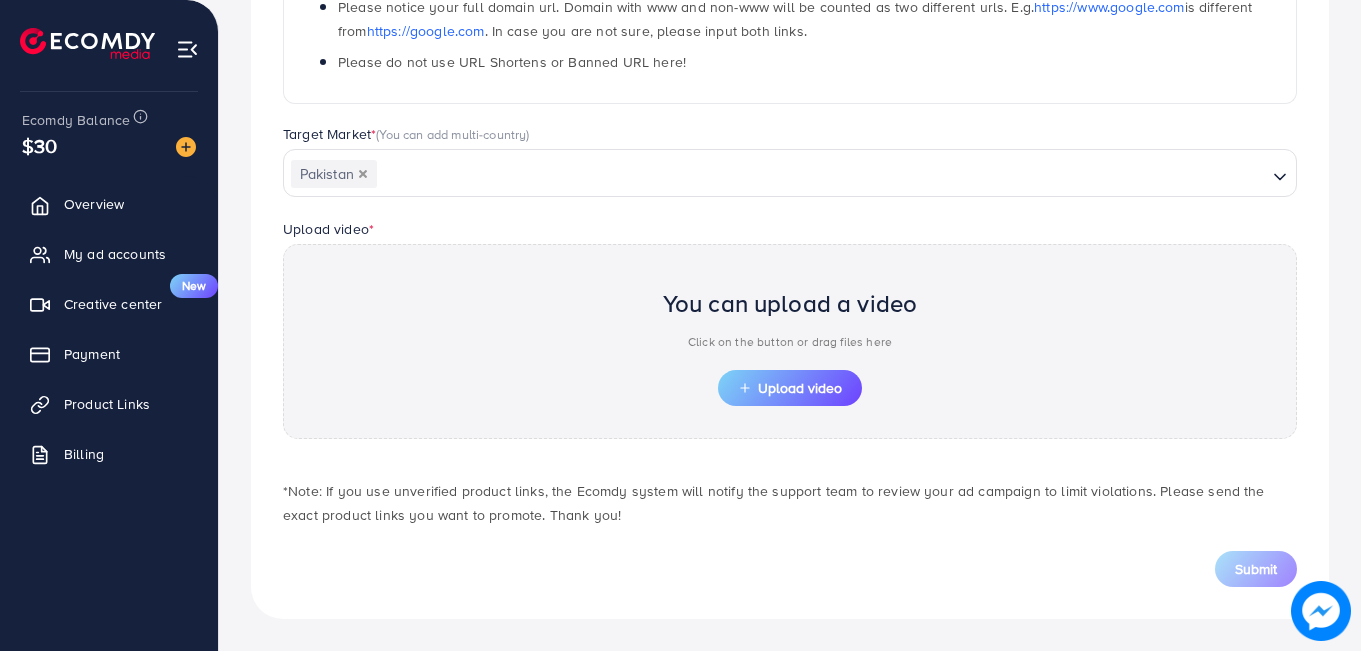 click on "**********" at bounding box center [790, 164] 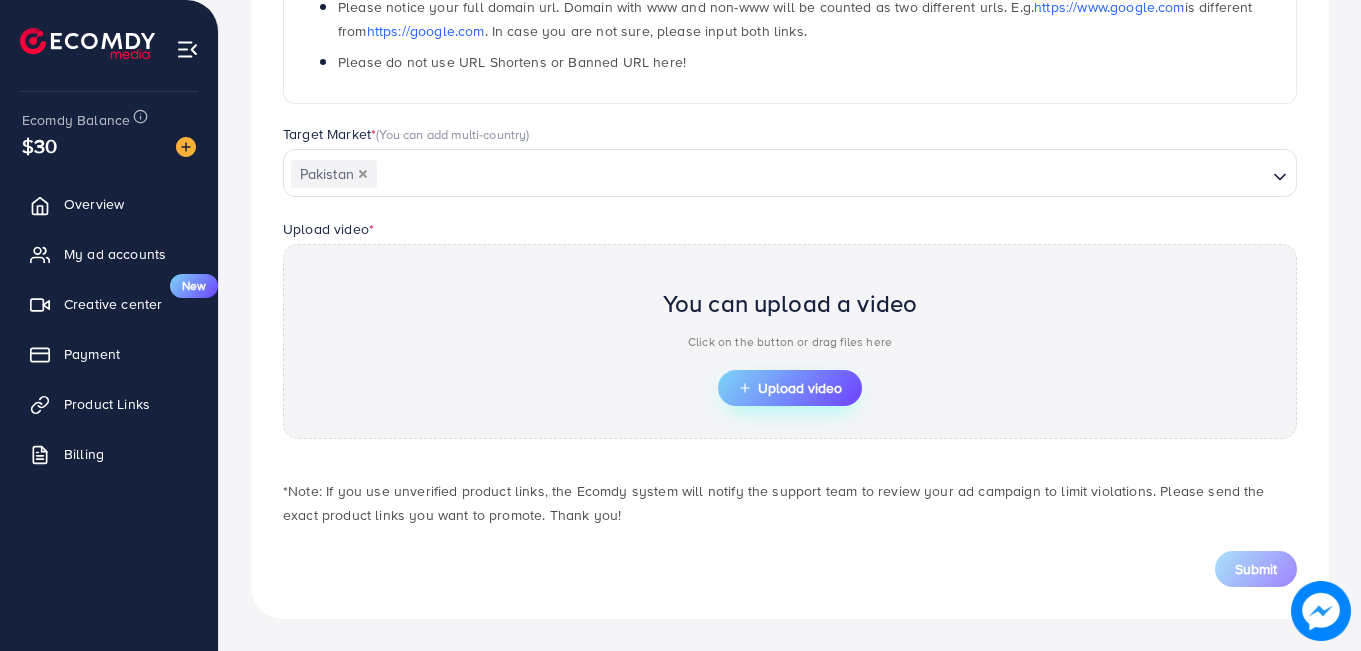 click on "Upload video" at bounding box center (790, 388) 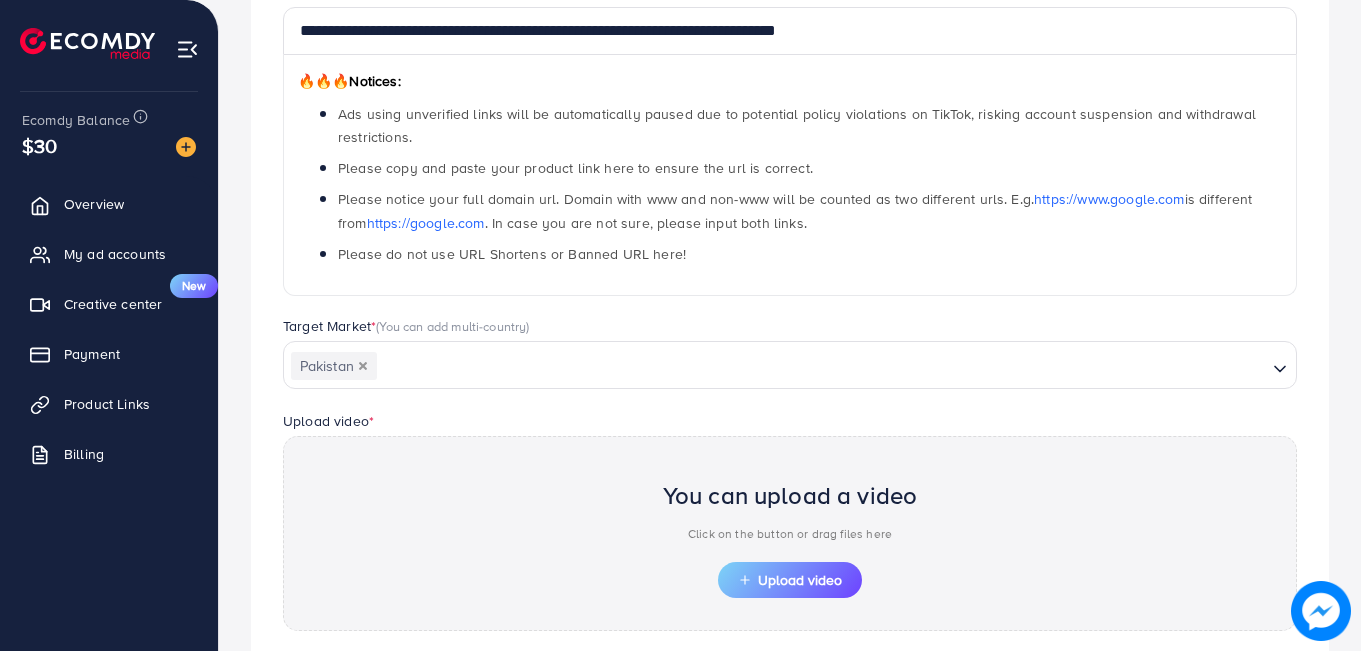 scroll, scrollTop: 474, scrollLeft: 0, axis: vertical 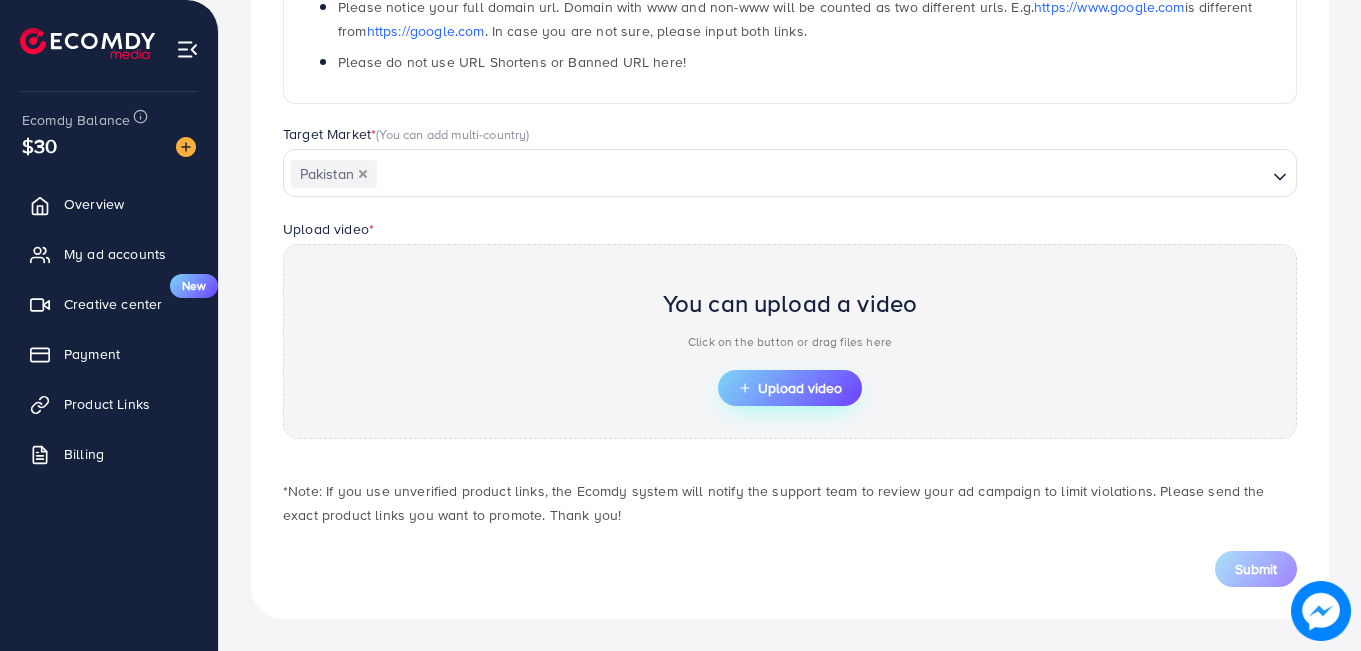 click on "Upload video" at bounding box center (790, 388) 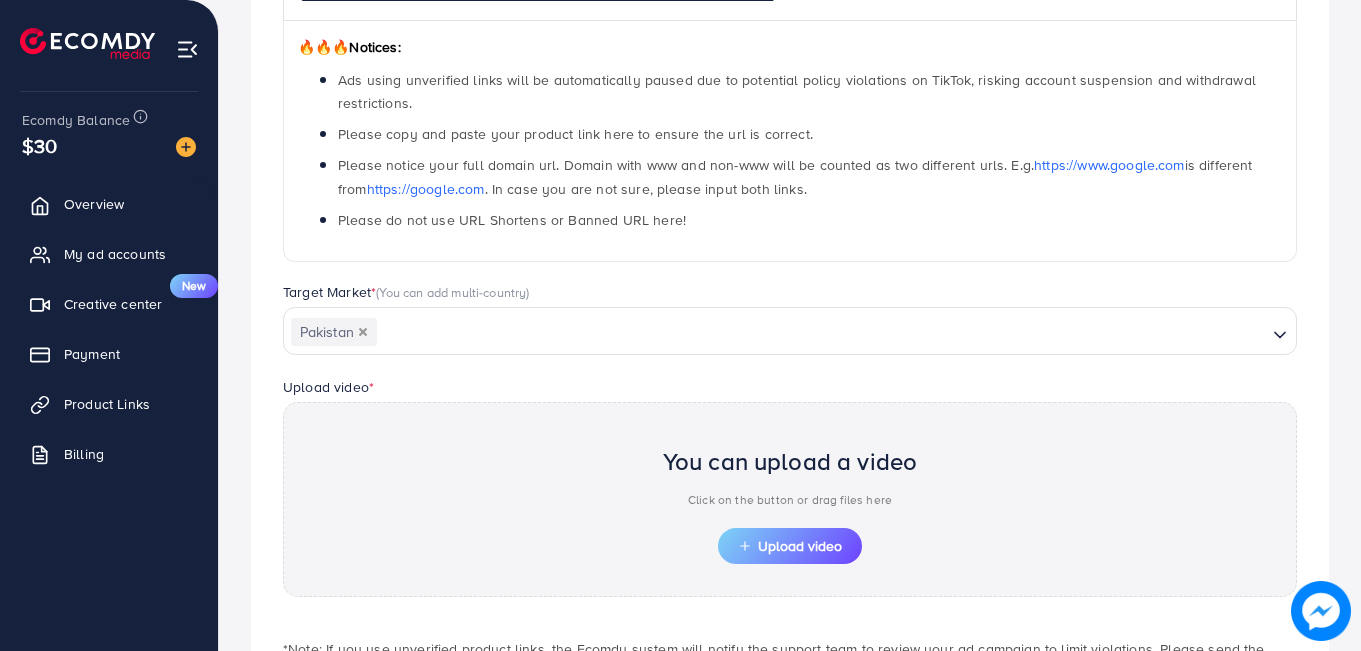 scroll, scrollTop: 474, scrollLeft: 0, axis: vertical 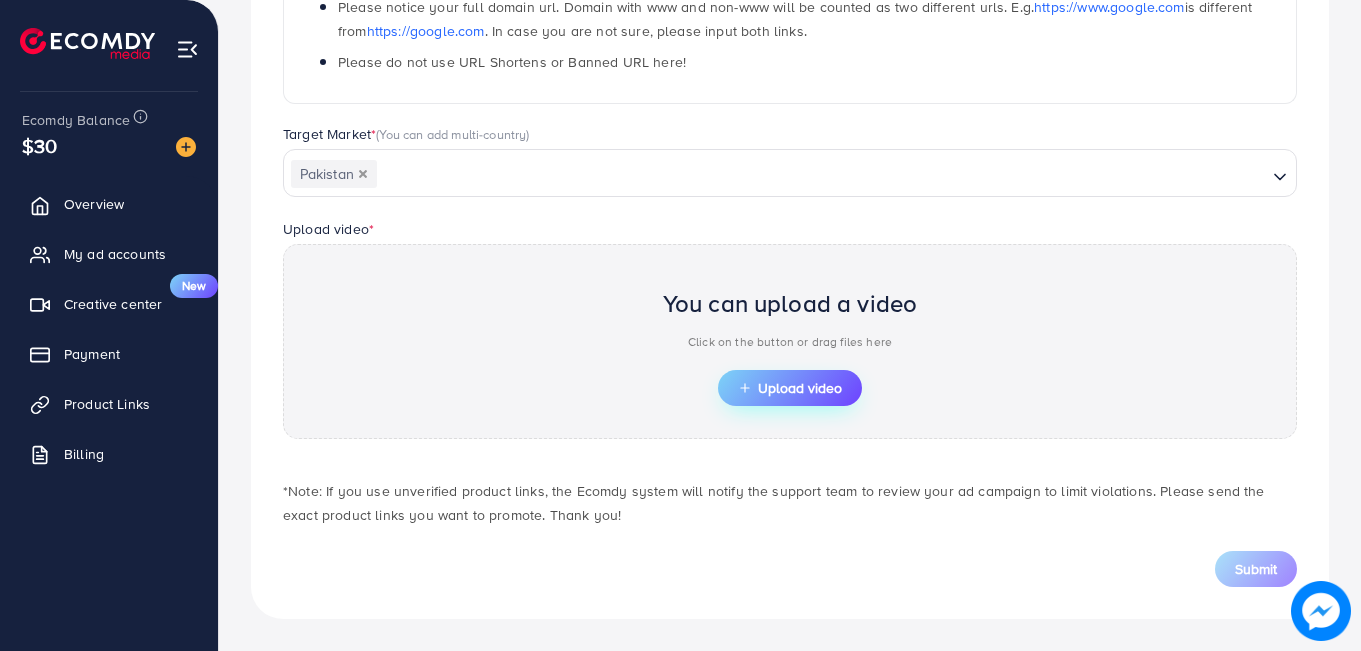 click on "Upload video" at bounding box center (790, 388) 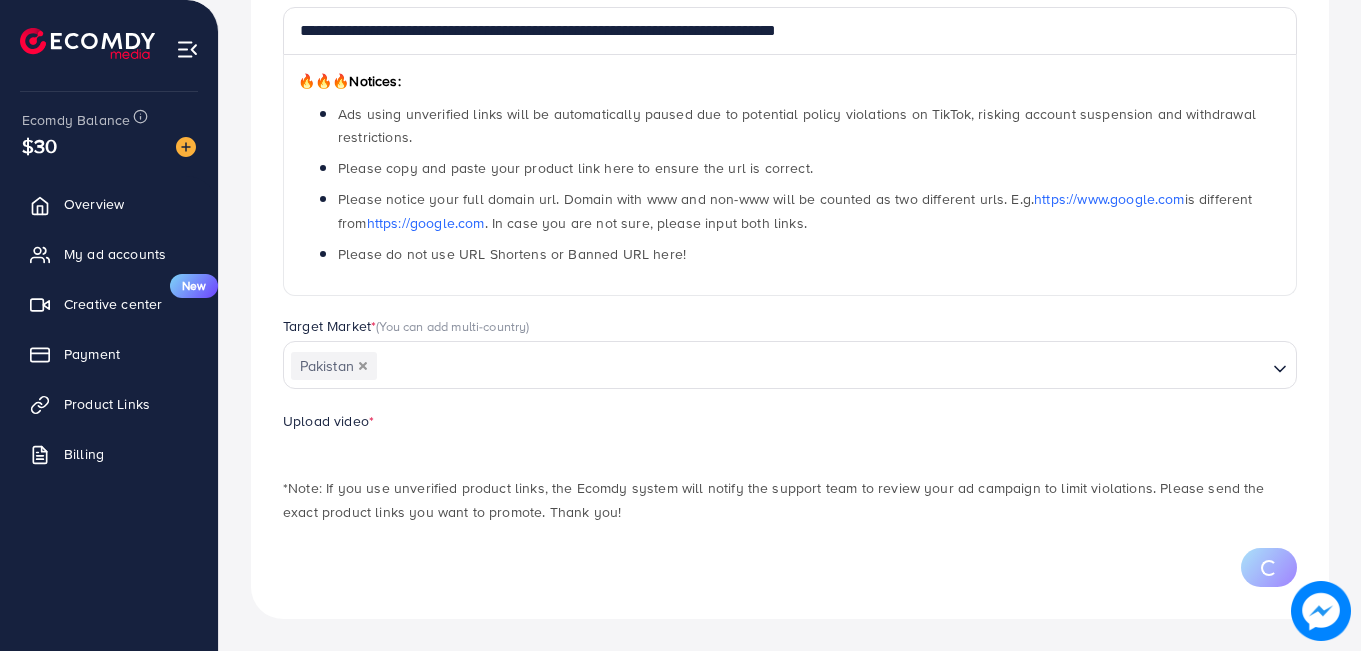 scroll, scrollTop: 474, scrollLeft: 0, axis: vertical 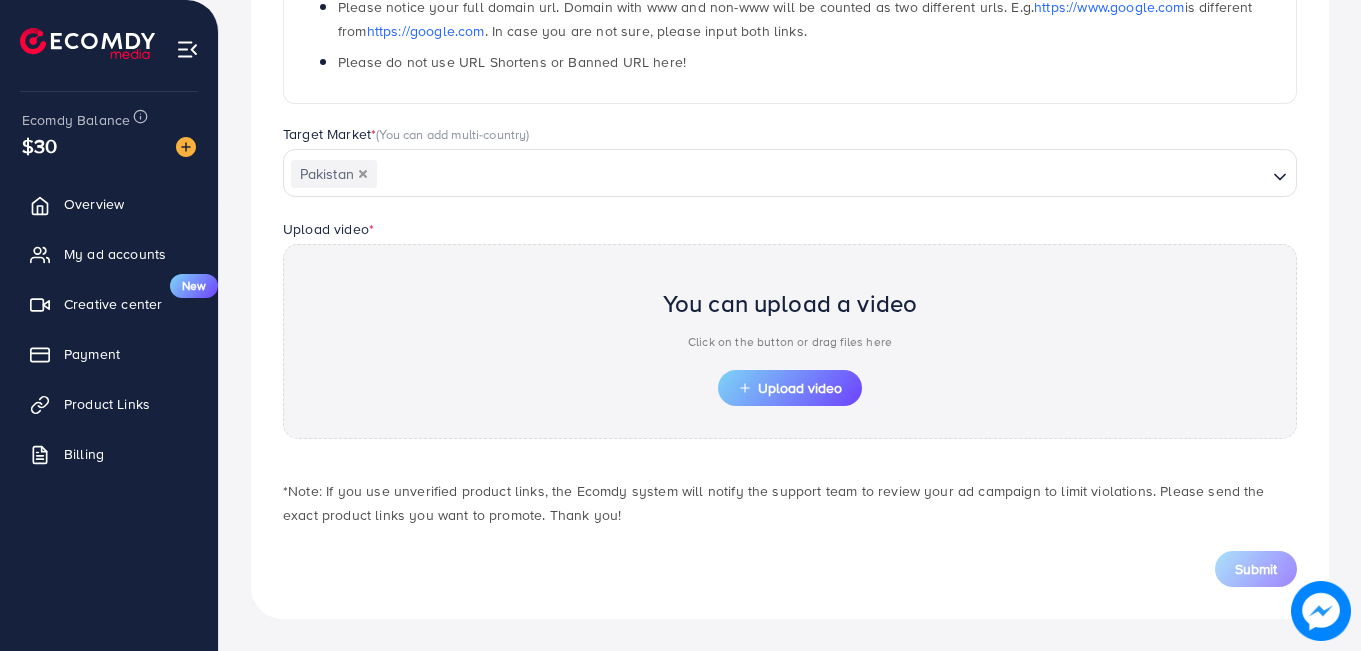 click on "You can upload a video   Click on the button or drag files here" at bounding box center (790, 323) 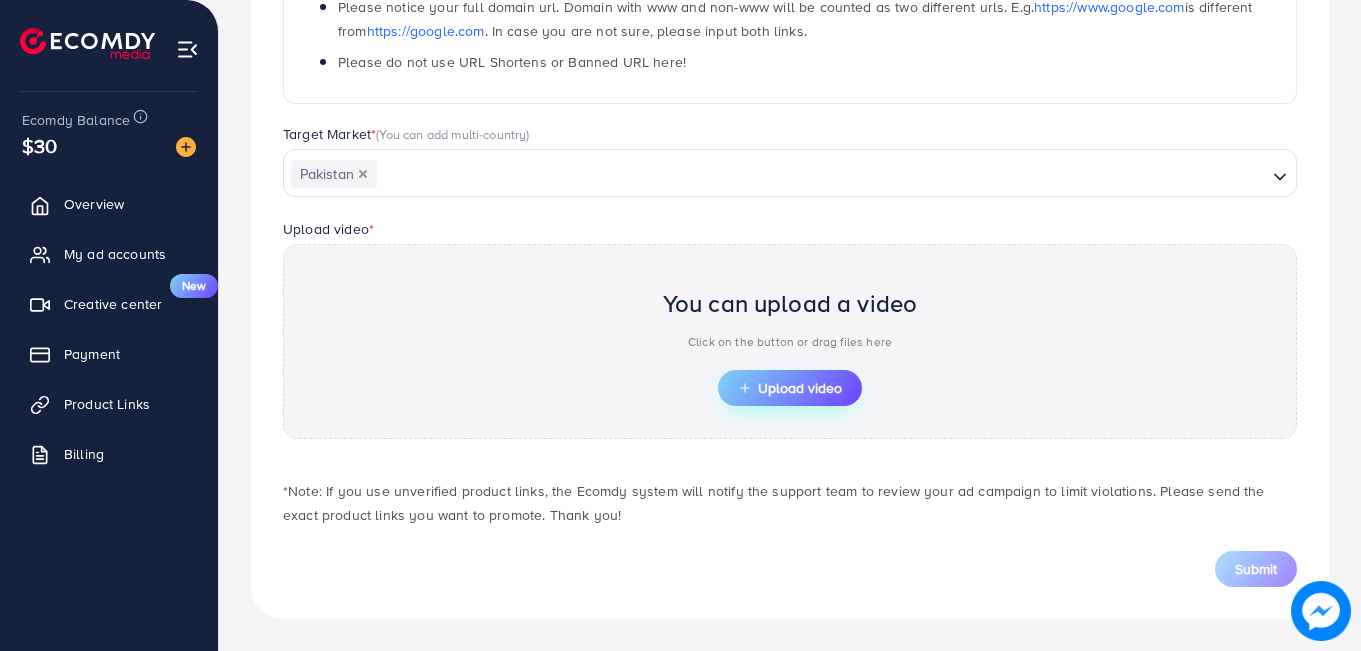 click on "Upload video" at bounding box center [790, 388] 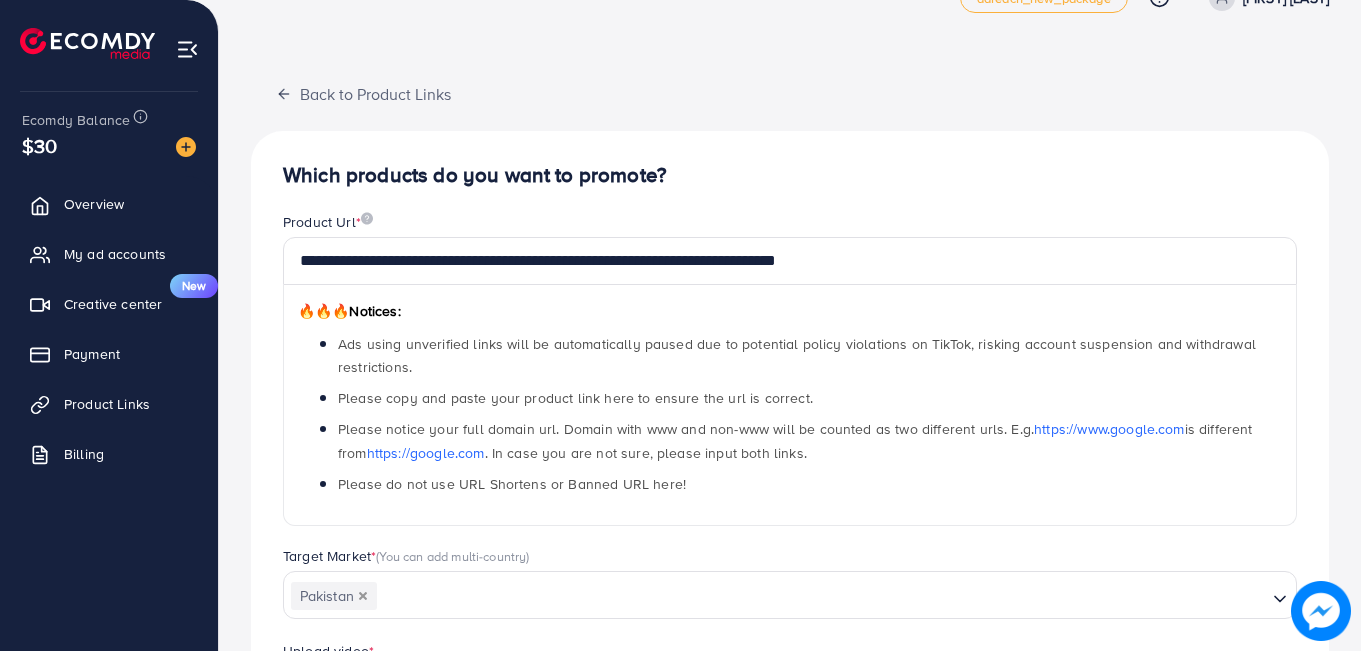 scroll, scrollTop: 0, scrollLeft: 0, axis: both 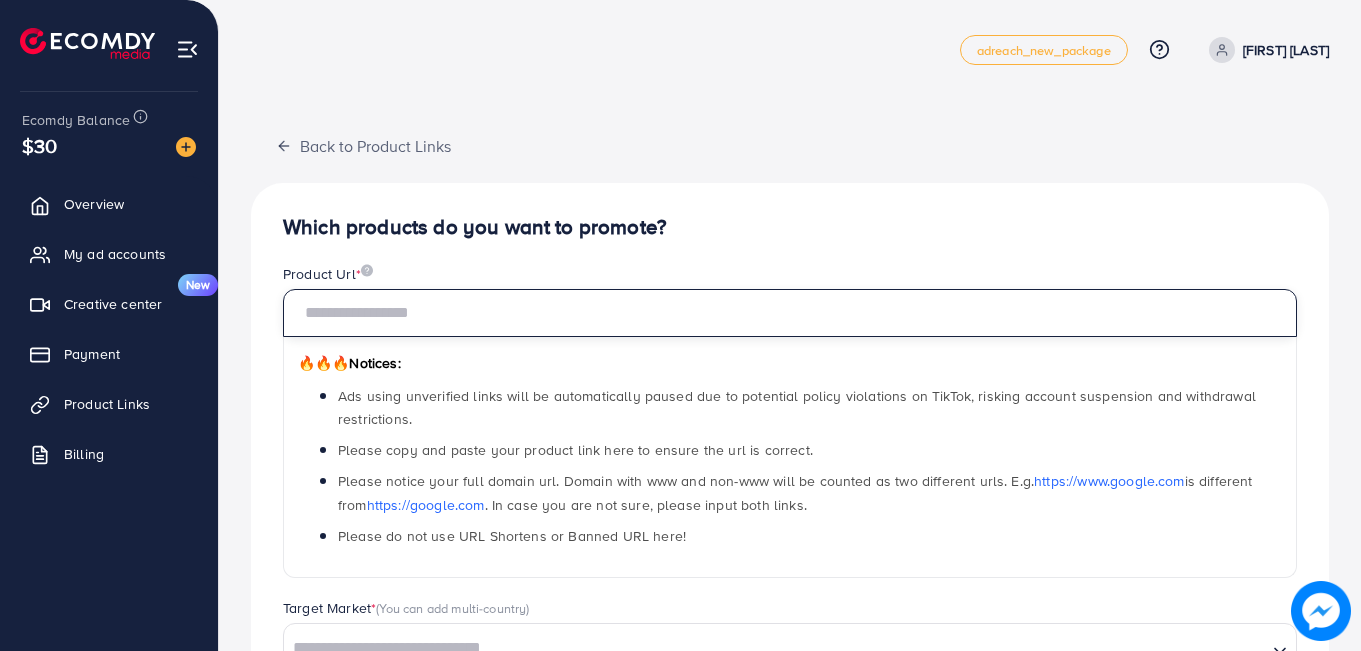 click at bounding box center [790, 313] 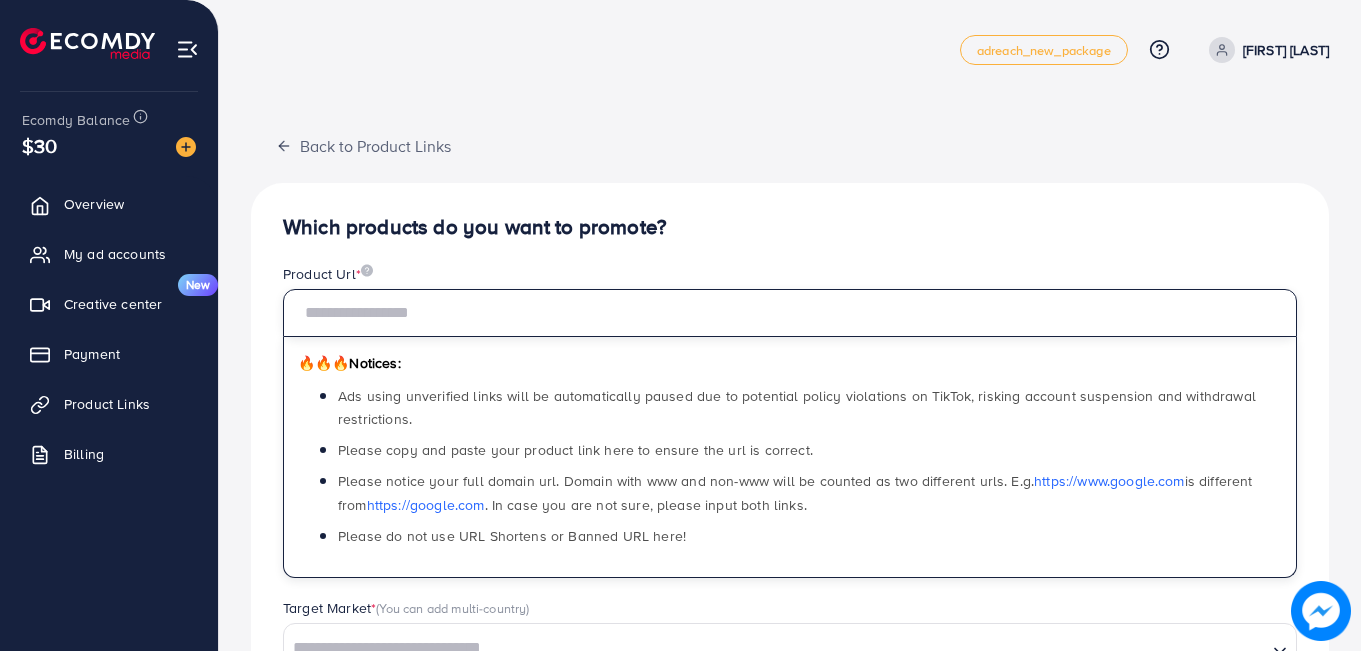 paste on "**********" 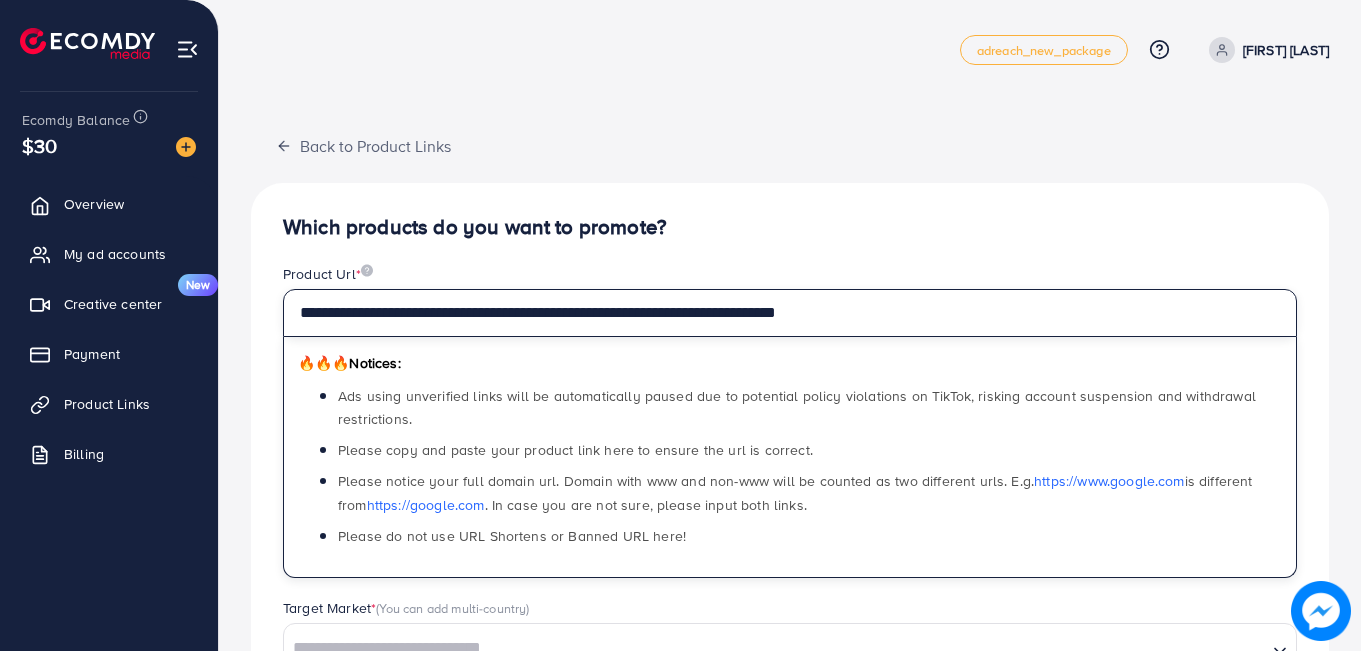type on "**********" 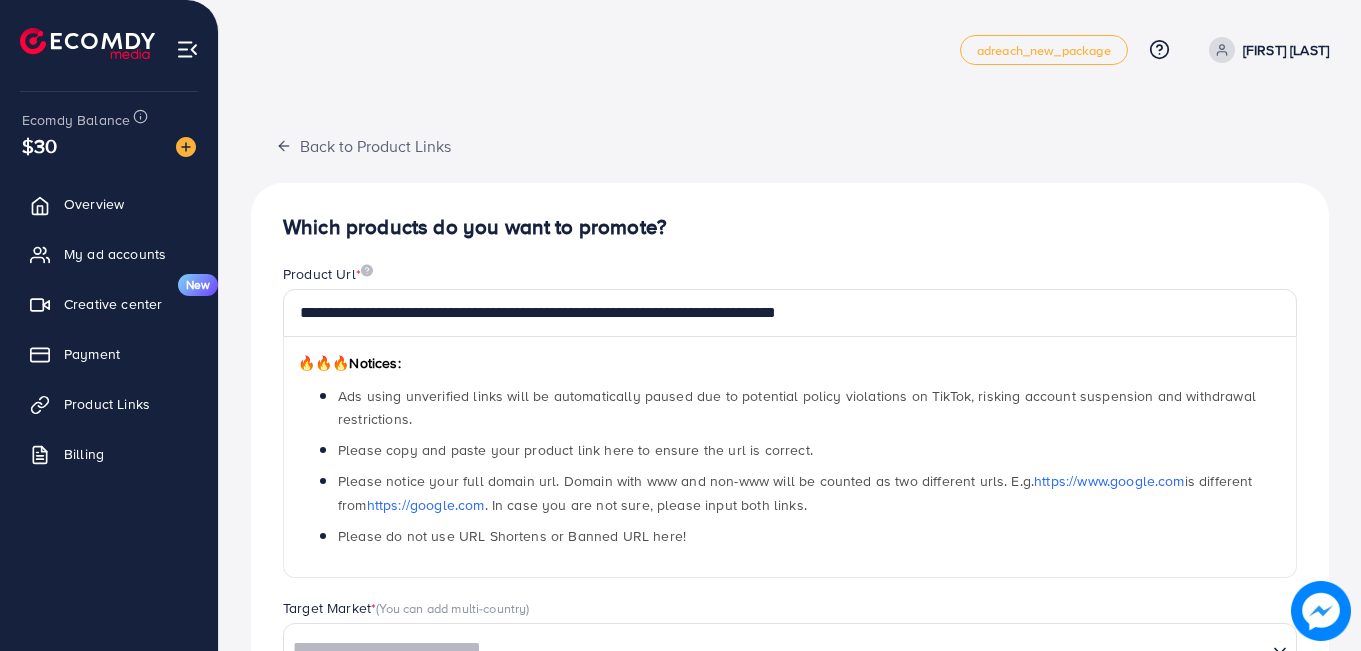 click on "**********" at bounding box center [790, 638] 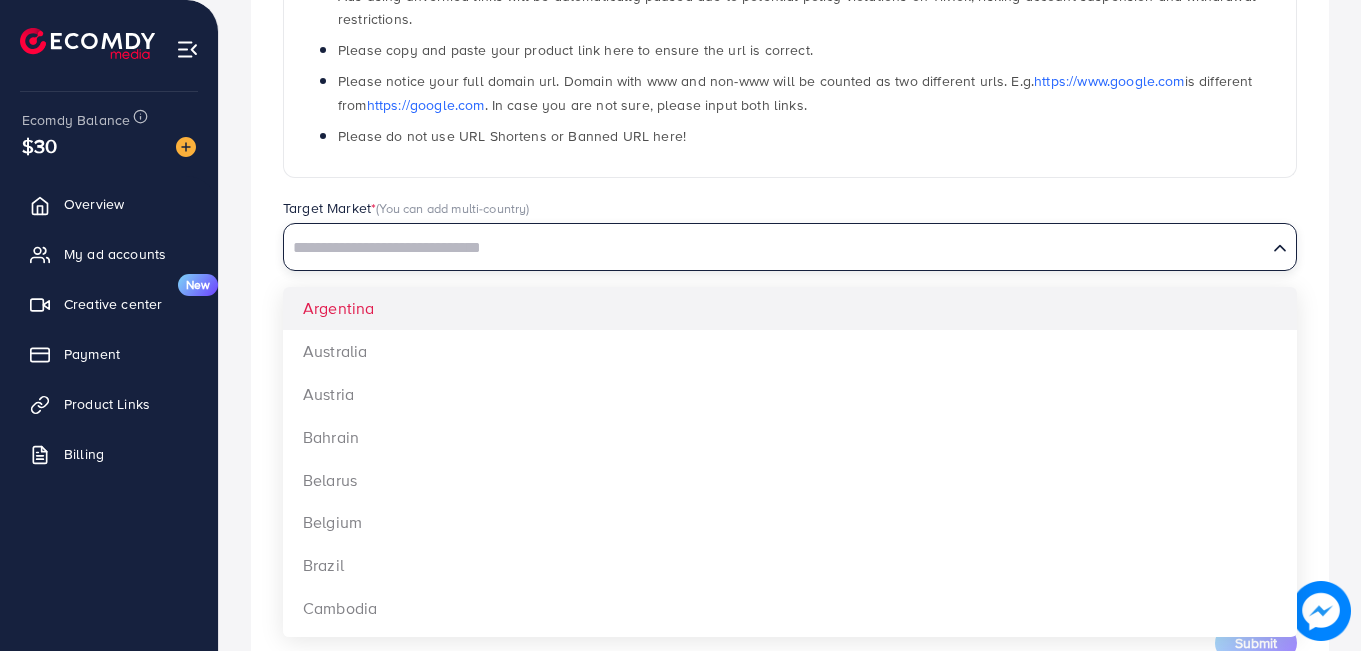 click at bounding box center (775, 248) 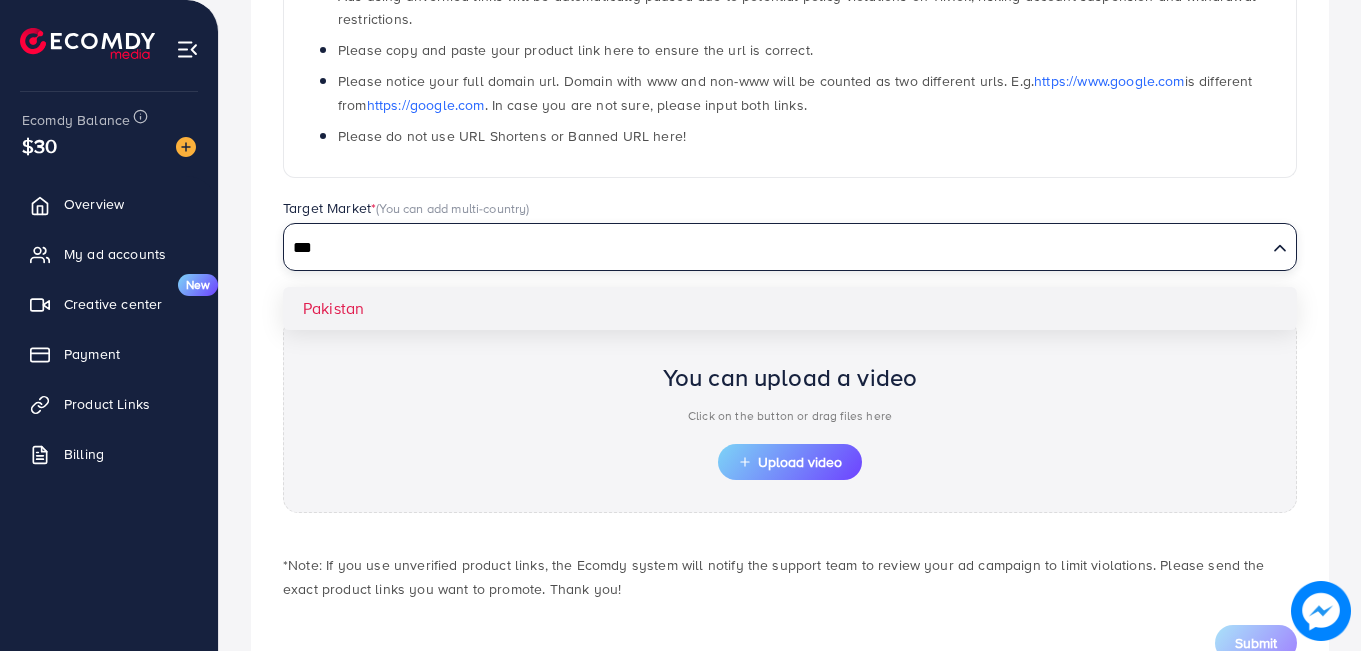 type on "***" 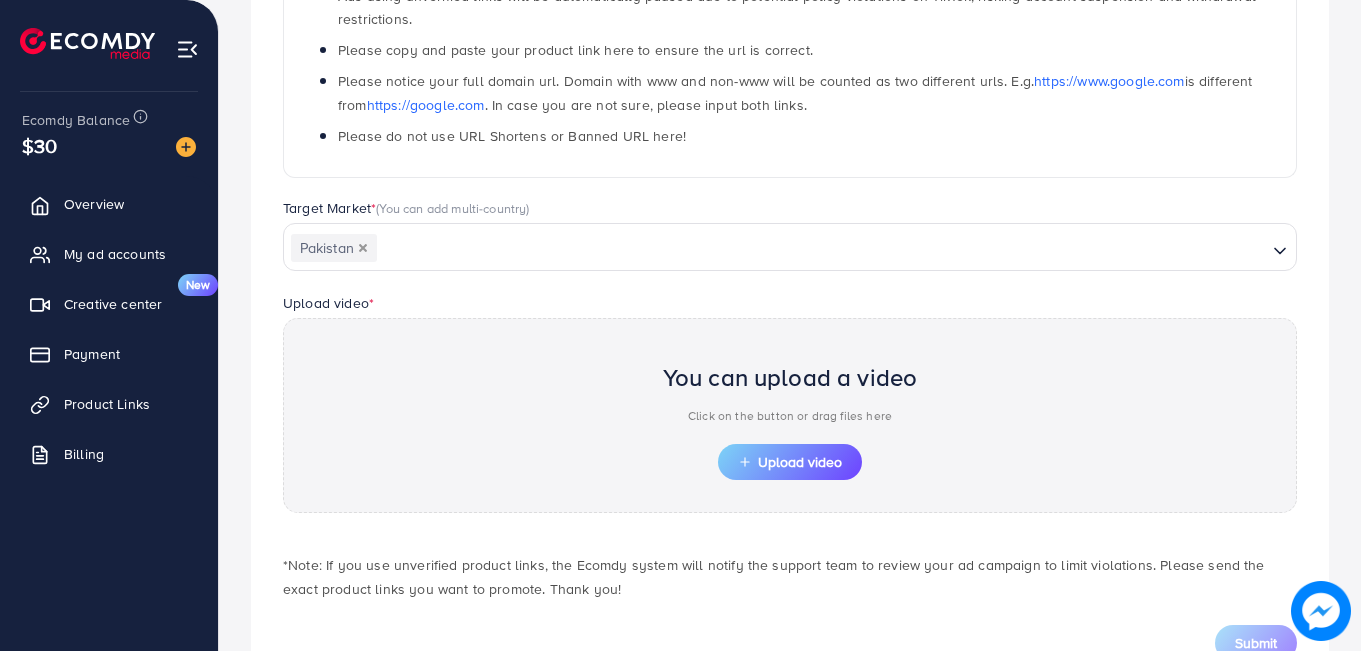 click on "**********" at bounding box center [790, 238] 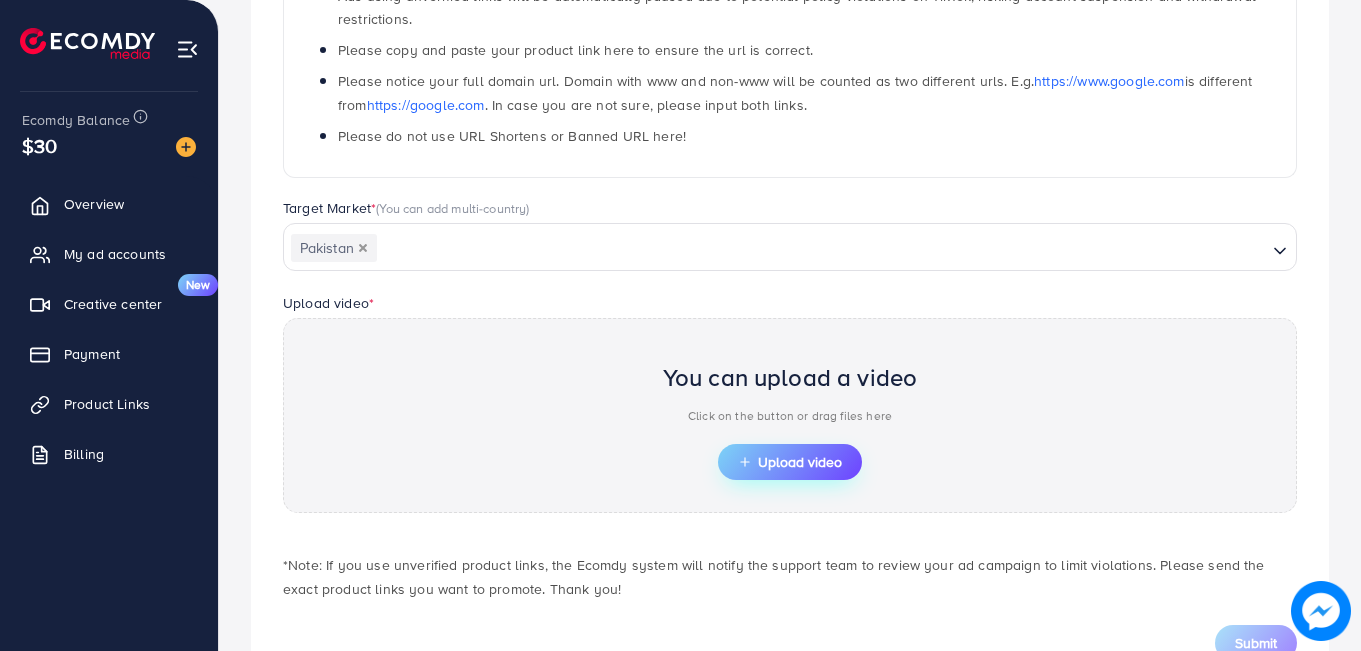 click on "Upload video" at bounding box center [790, 462] 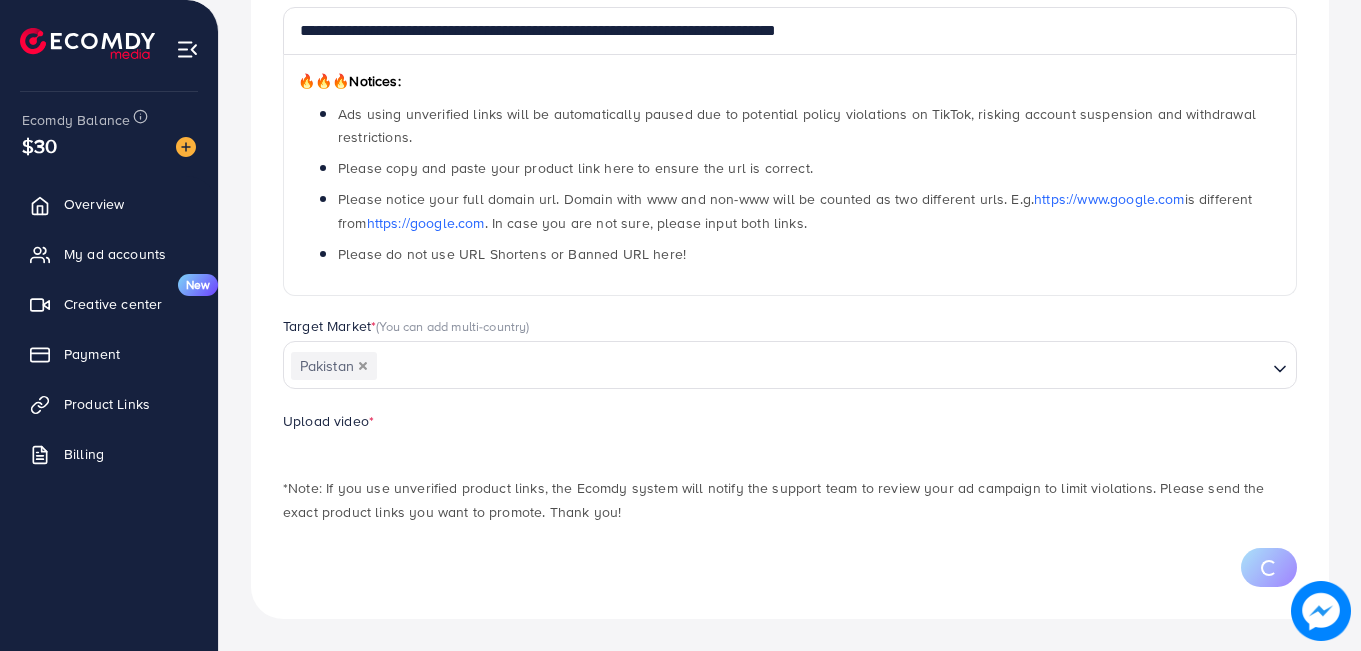 scroll, scrollTop: 400, scrollLeft: 0, axis: vertical 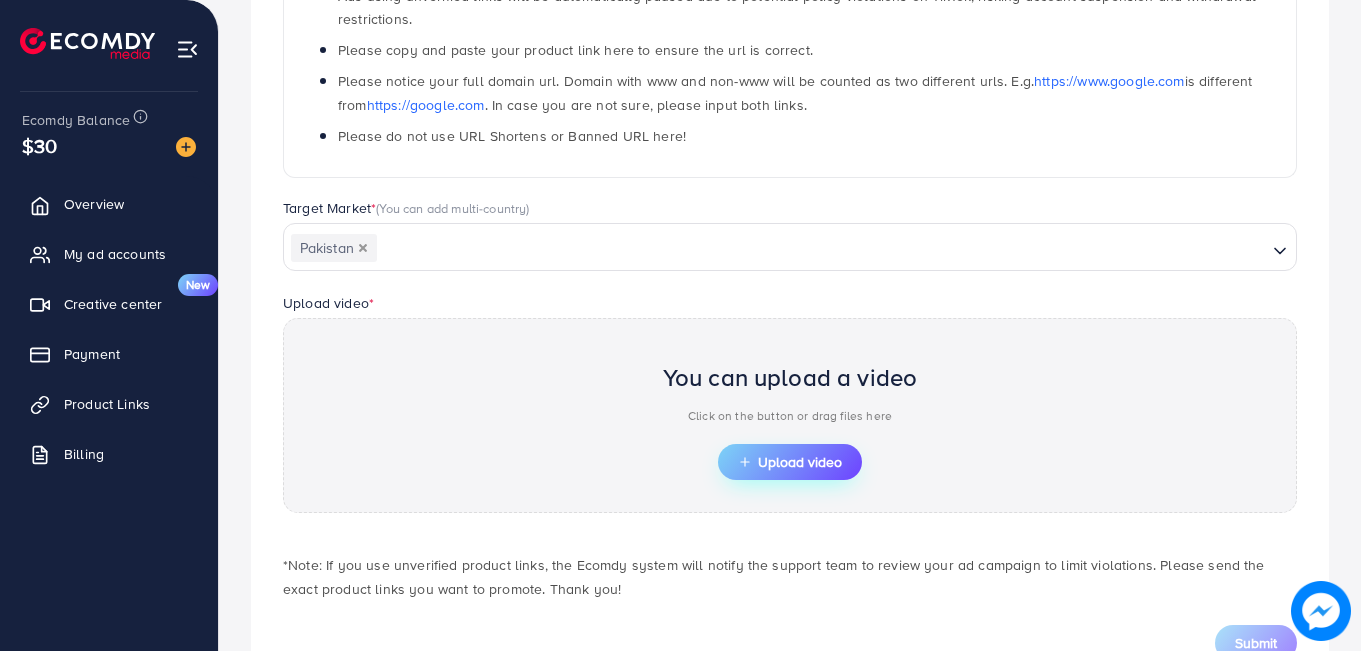 click on "Upload video" at bounding box center (790, 462) 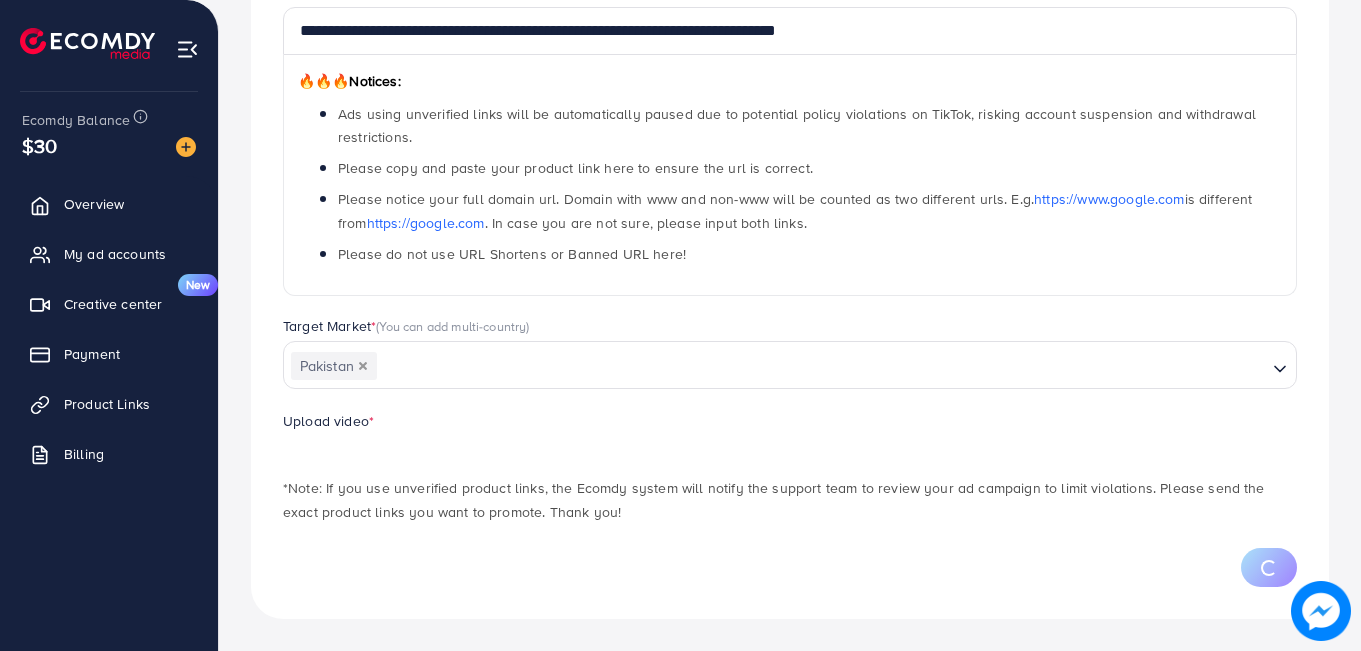 scroll, scrollTop: 400, scrollLeft: 0, axis: vertical 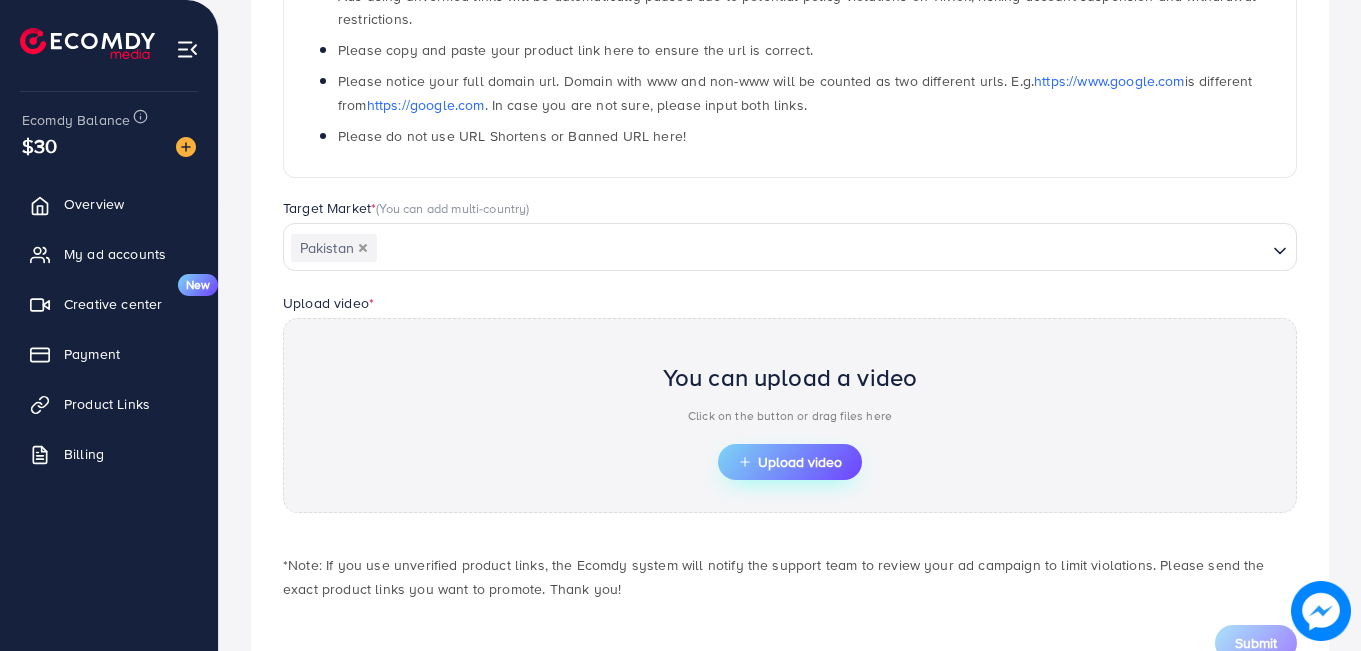 click on "Upload video" at bounding box center [790, 462] 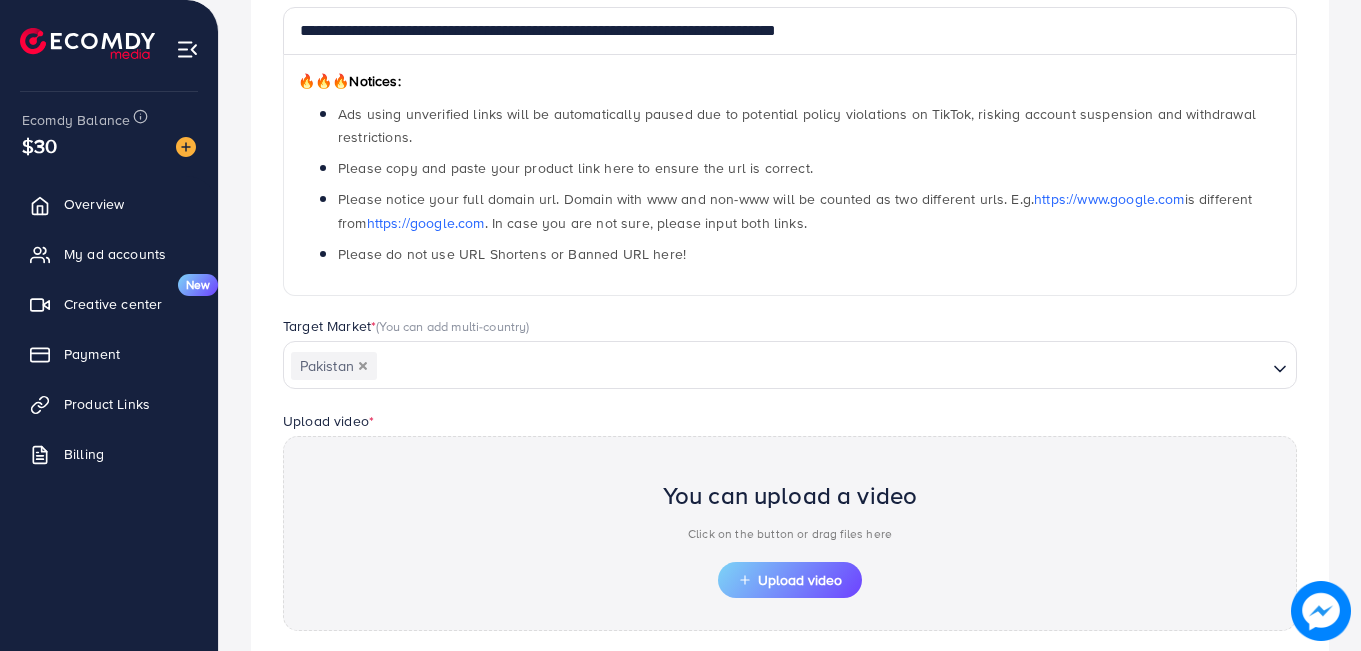 scroll, scrollTop: 400, scrollLeft: 0, axis: vertical 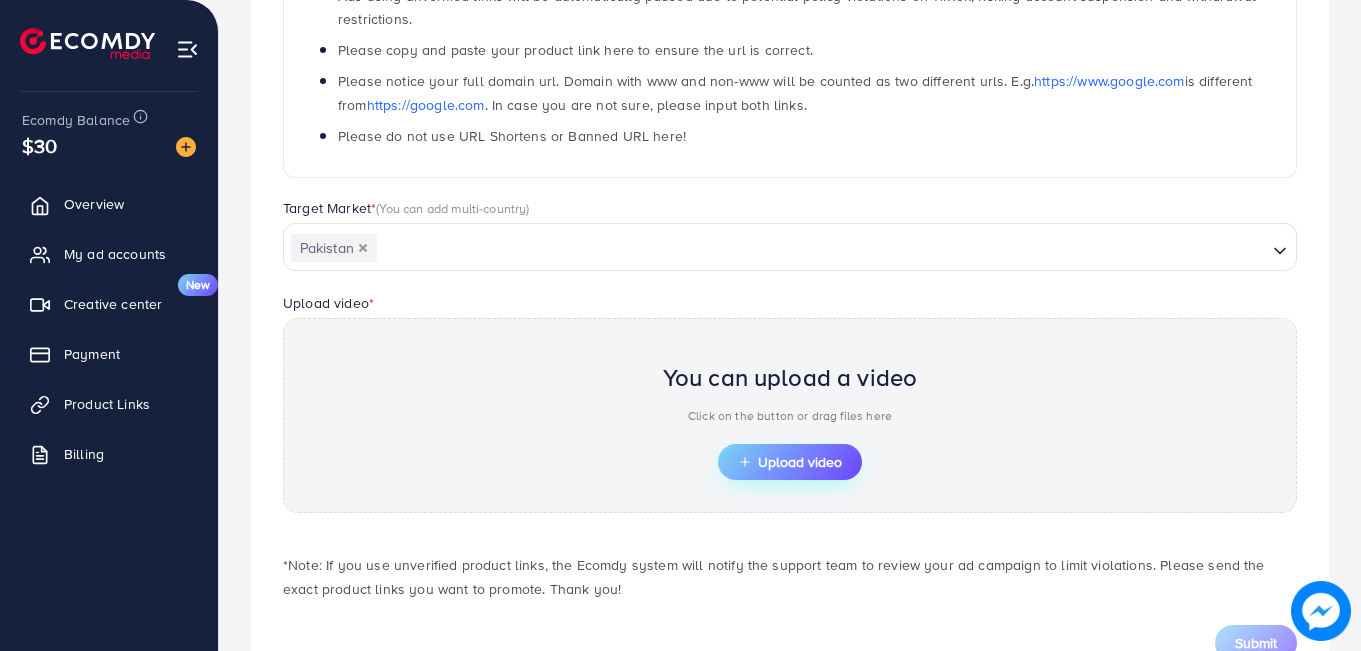 click on "Upload video" at bounding box center [790, 462] 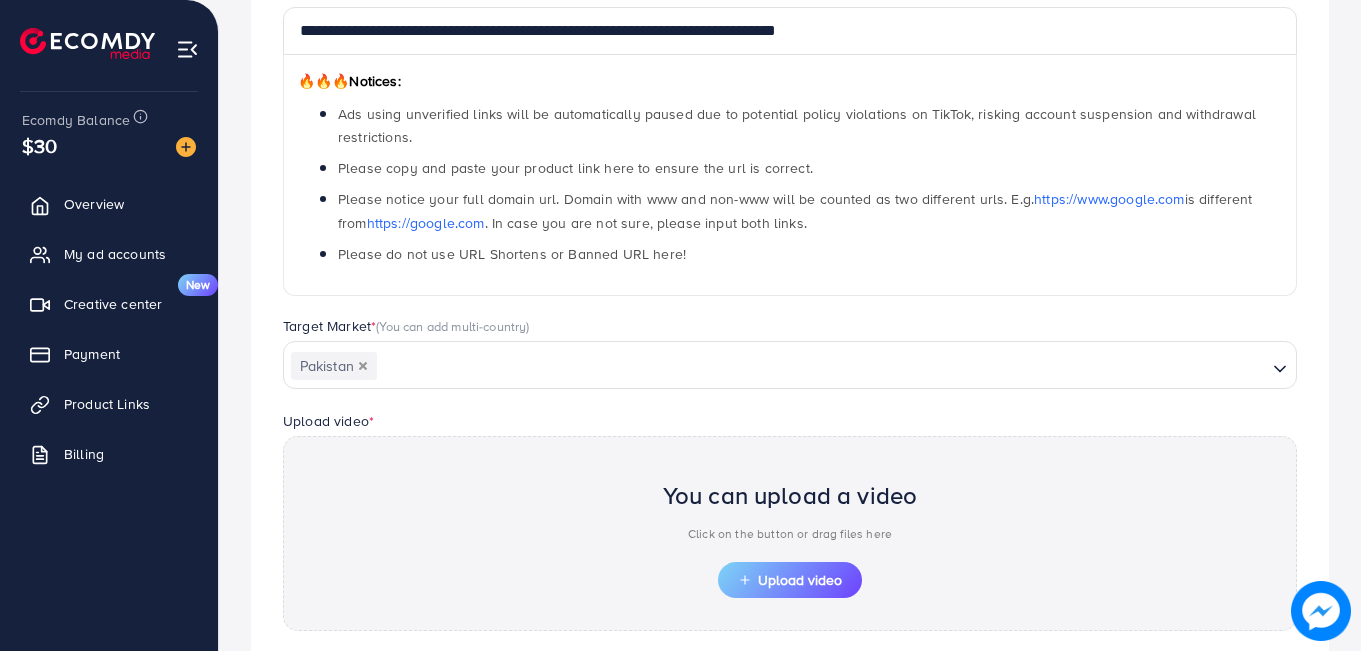 scroll, scrollTop: 400, scrollLeft: 0, axis: vertical 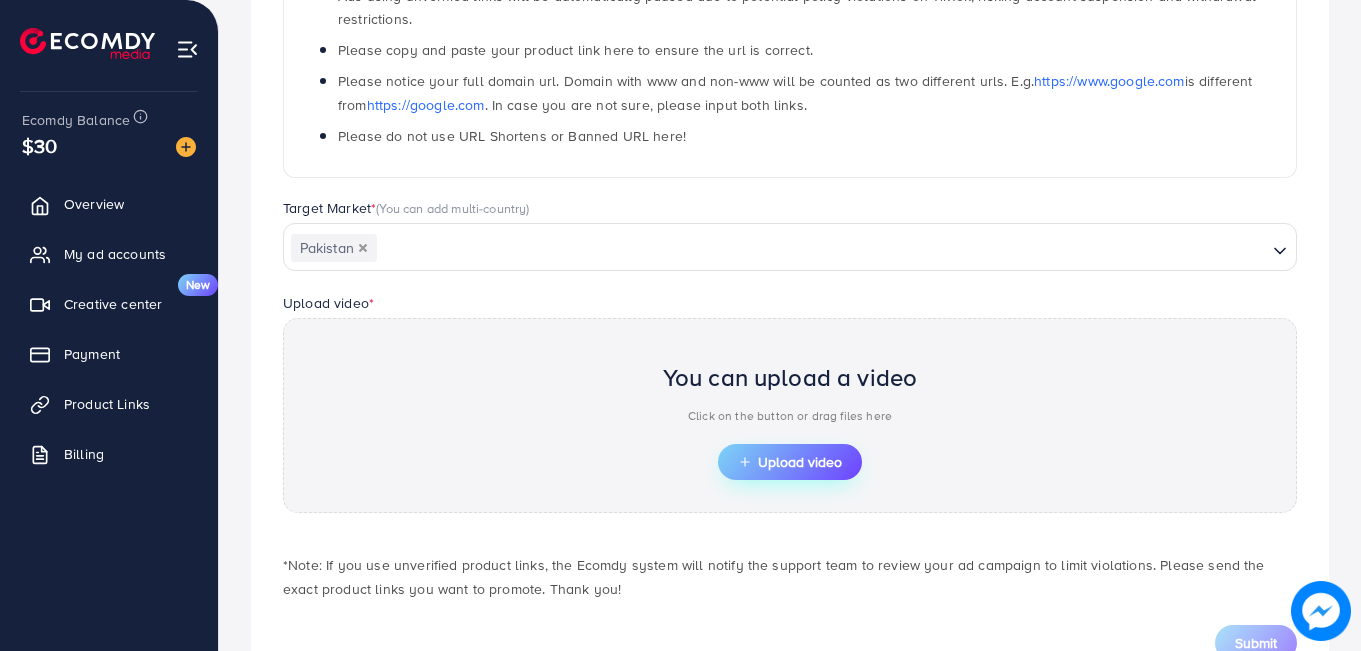 click on "Upload video" at bounding box center [790, 462] 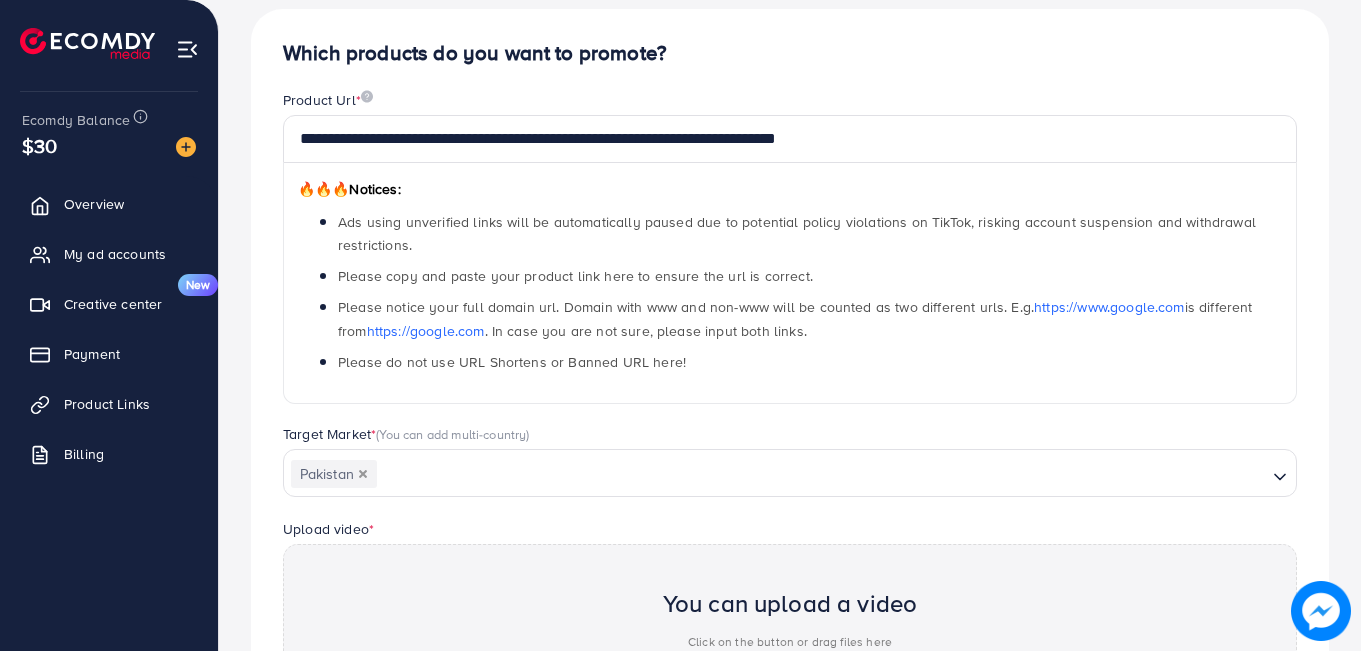 scroll, scrollTop: 474, scrollLeft: 0, axis: vertical 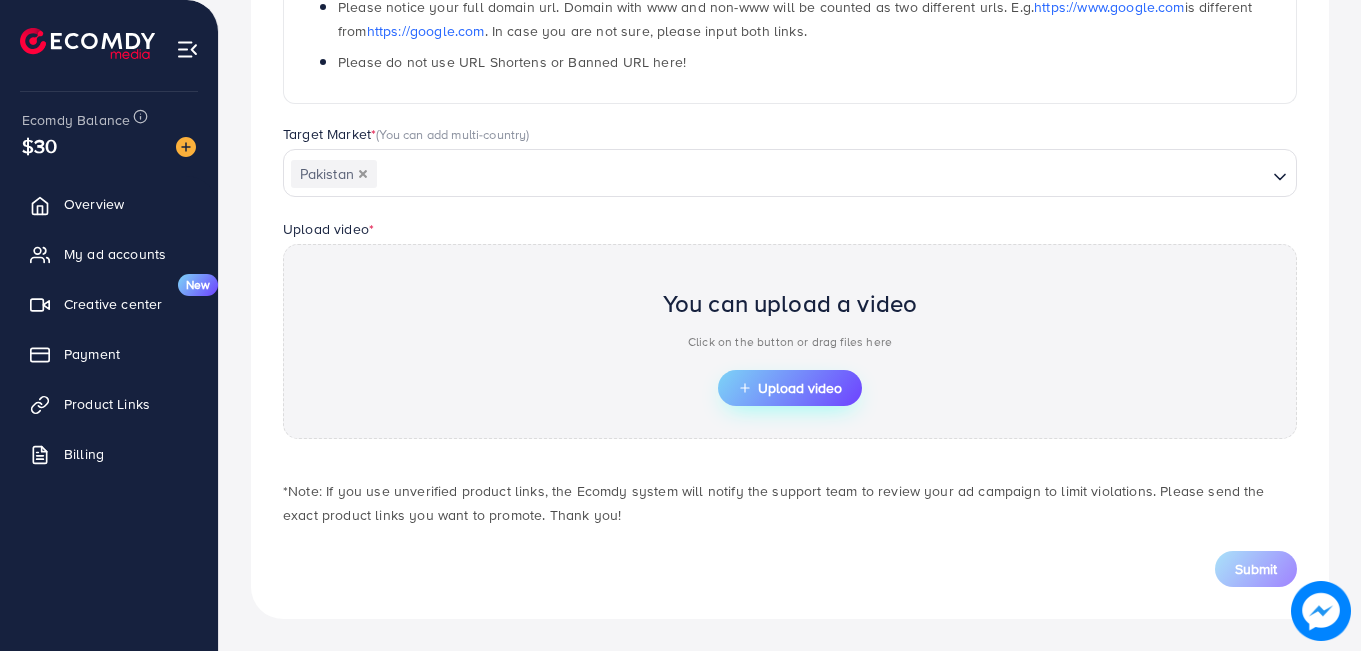 click 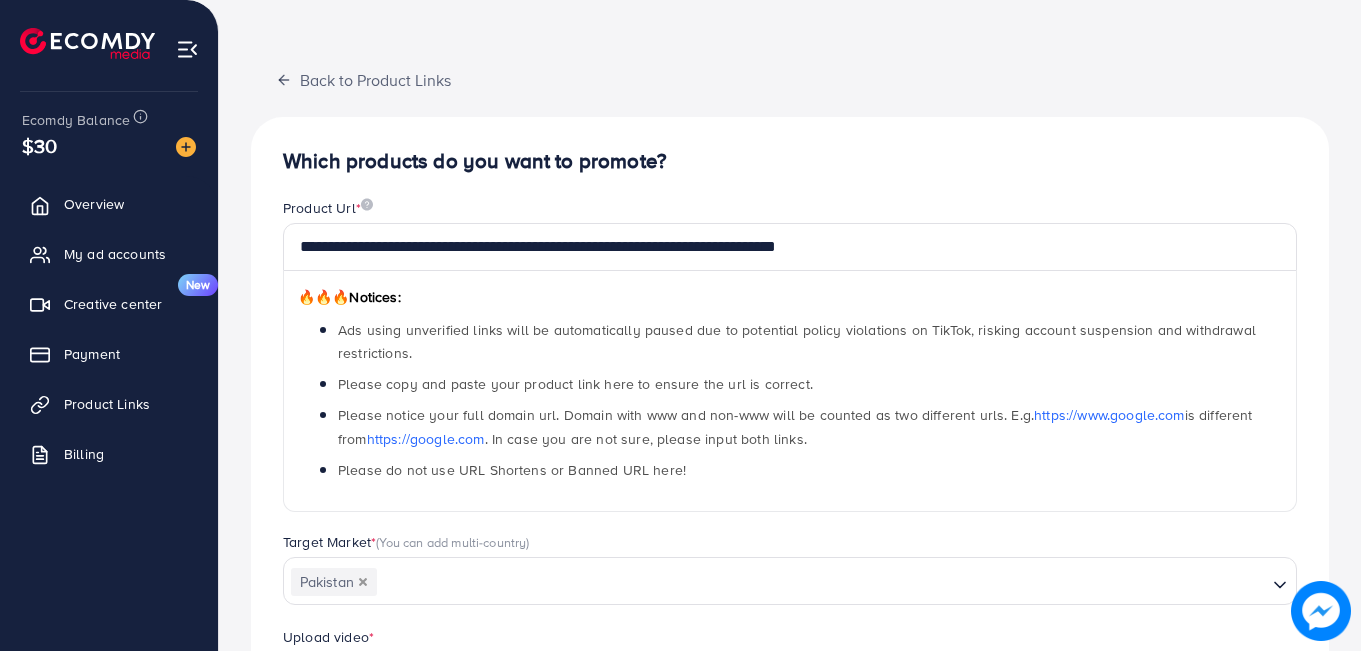 scroll, scrollTop: 0, scrollLeft: 0, axis: both 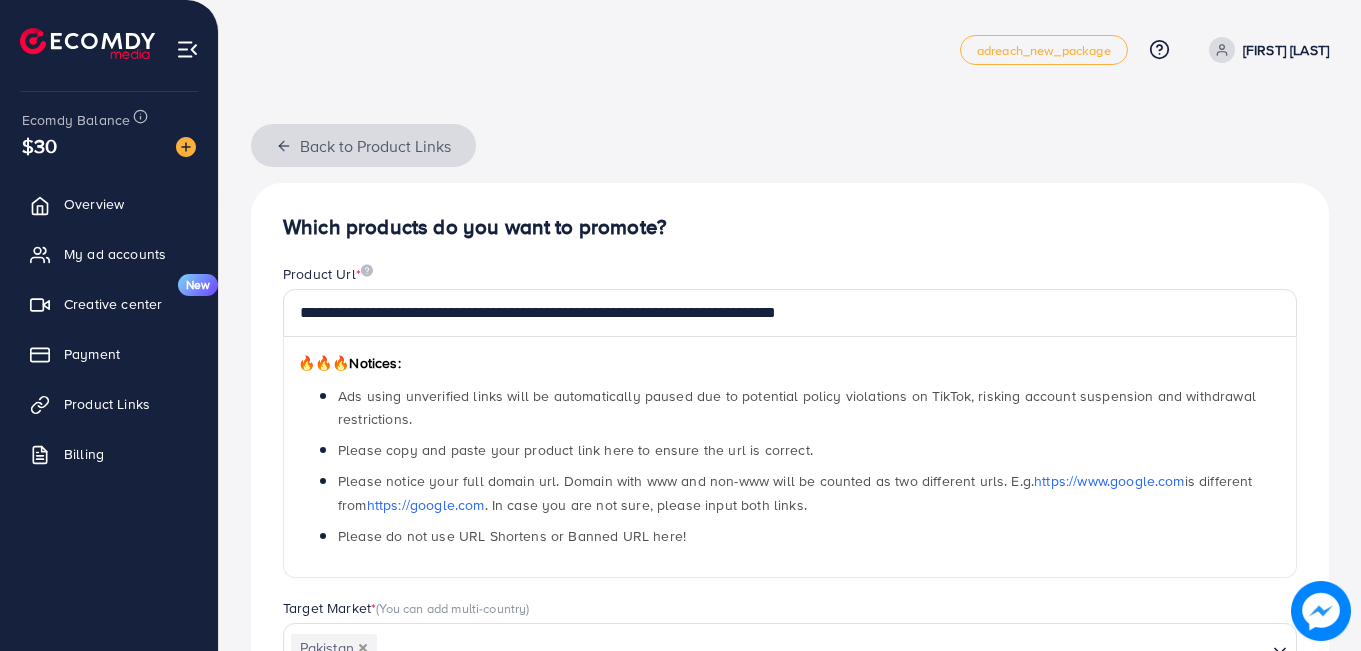 click 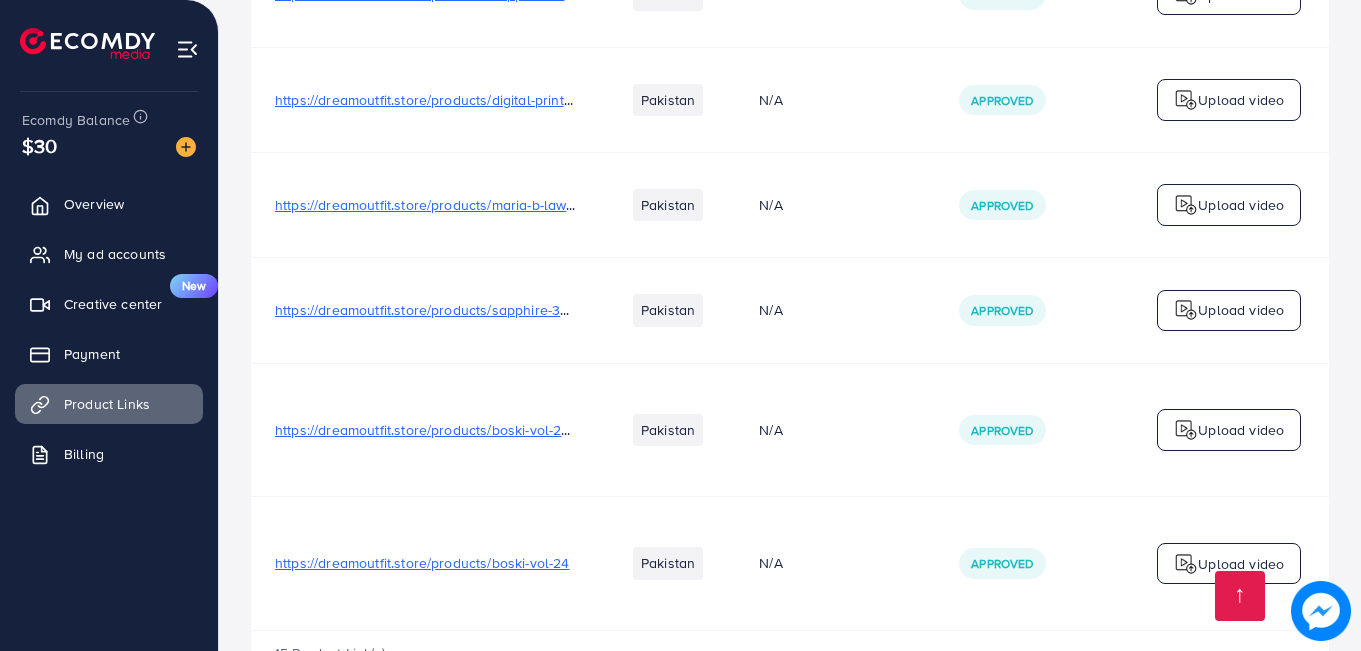 scroll, scrollTop: 1504, scrollLeft: 0, axis: vertical 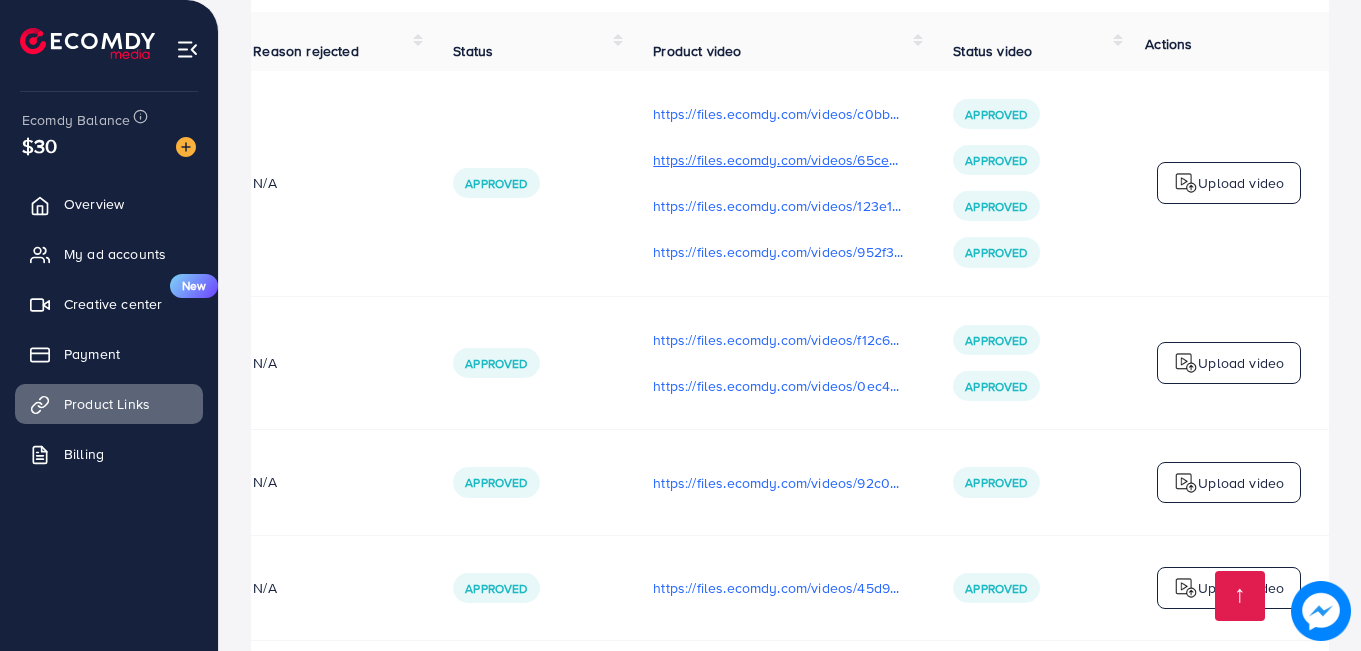 click on "https://files.ecomdy.com/videos/65cedacd-9609-4026-9171-bfe54da0f81a-1751118084551.mp4" at bounding box center [779, 160] 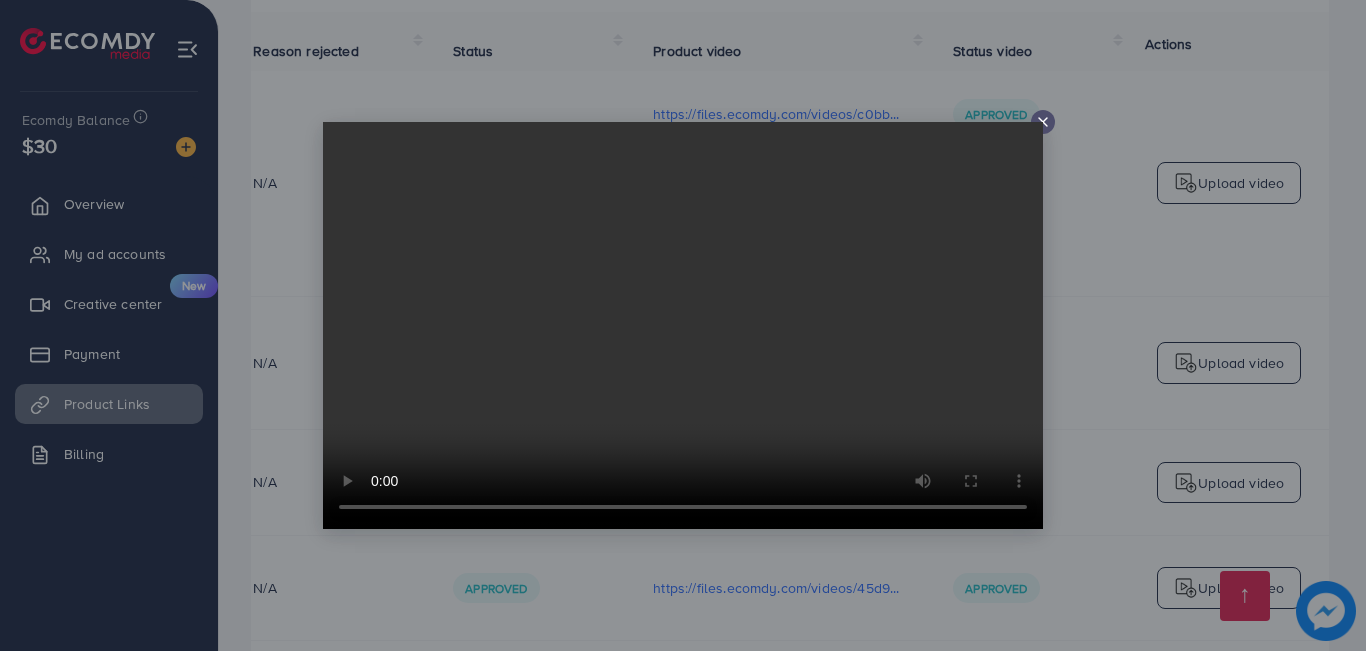click at bounding box center [683, 325] 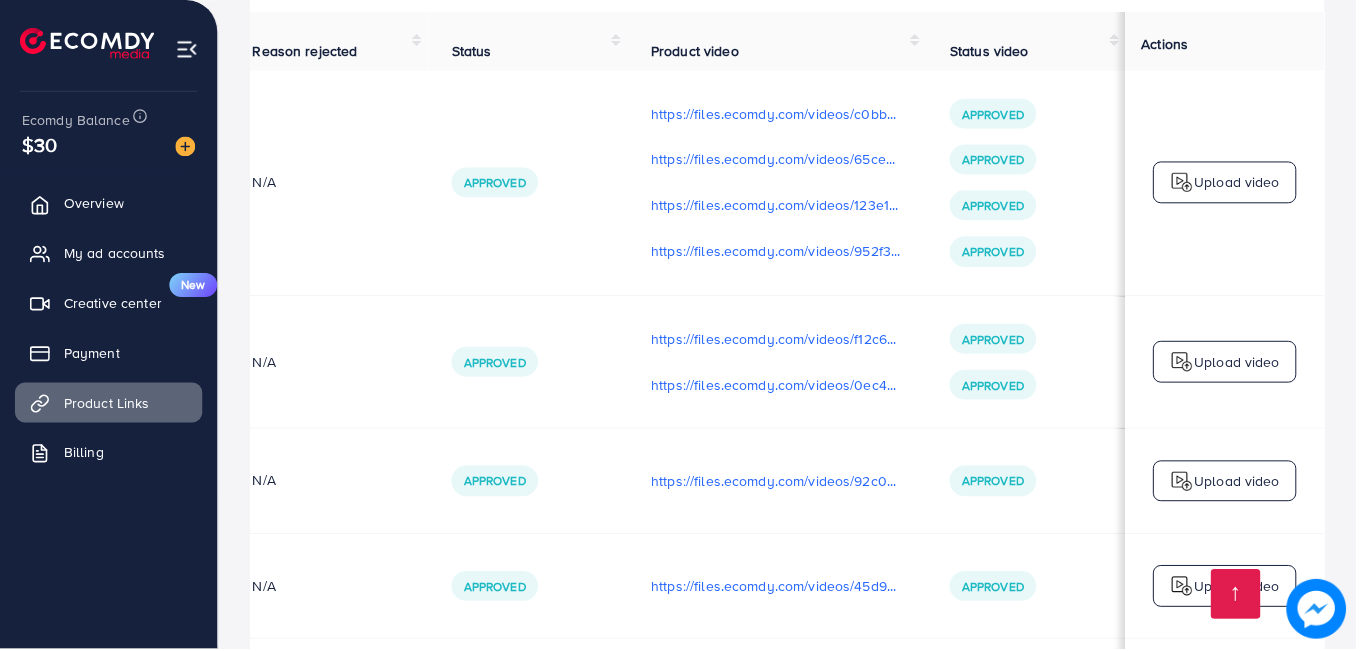 scroll, scrollTop: 0, scrollLeft: 501, axis: horizontal 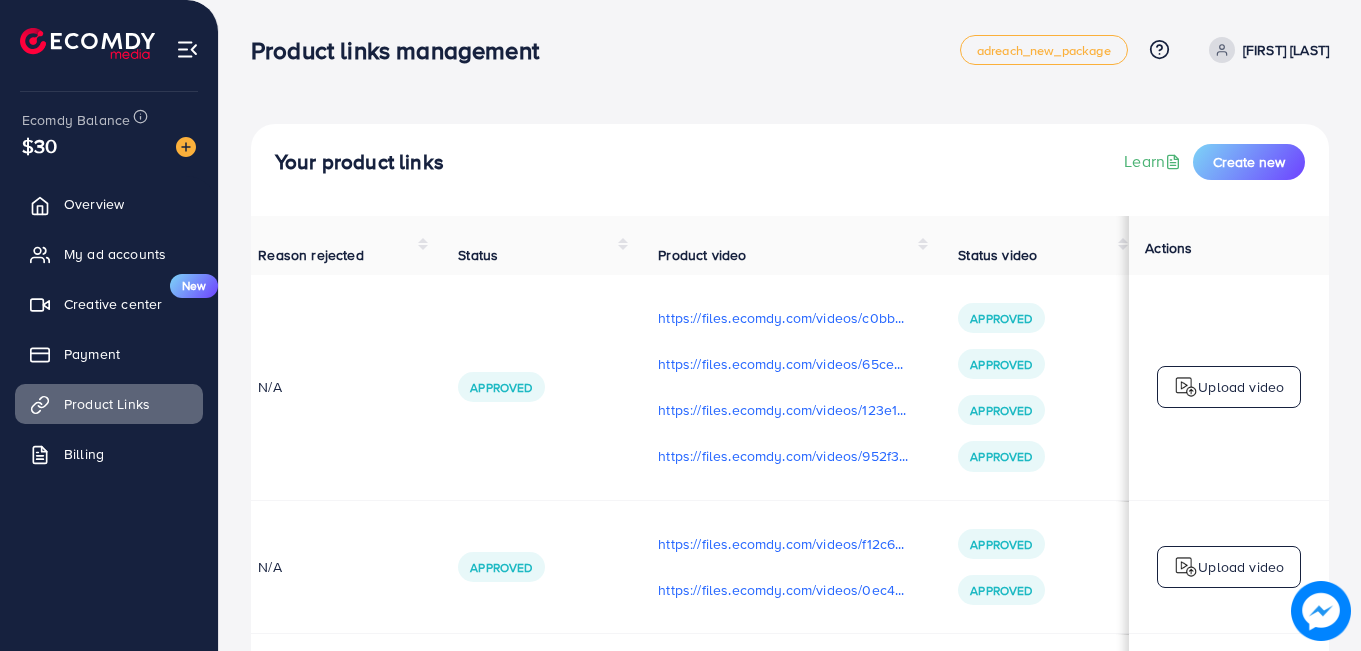 click on "Your product links   Learn   Create new" at bounding box center [790, 170] 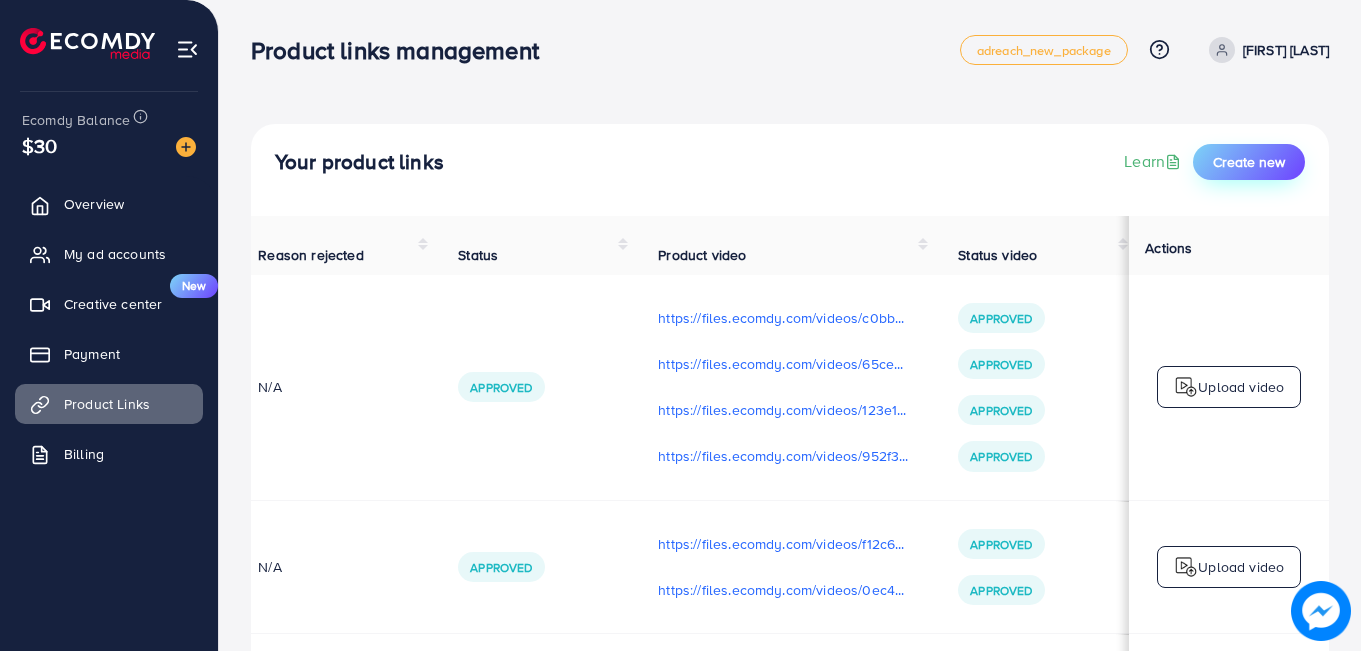 click on "Create new" at bounding box center (1249, 162) 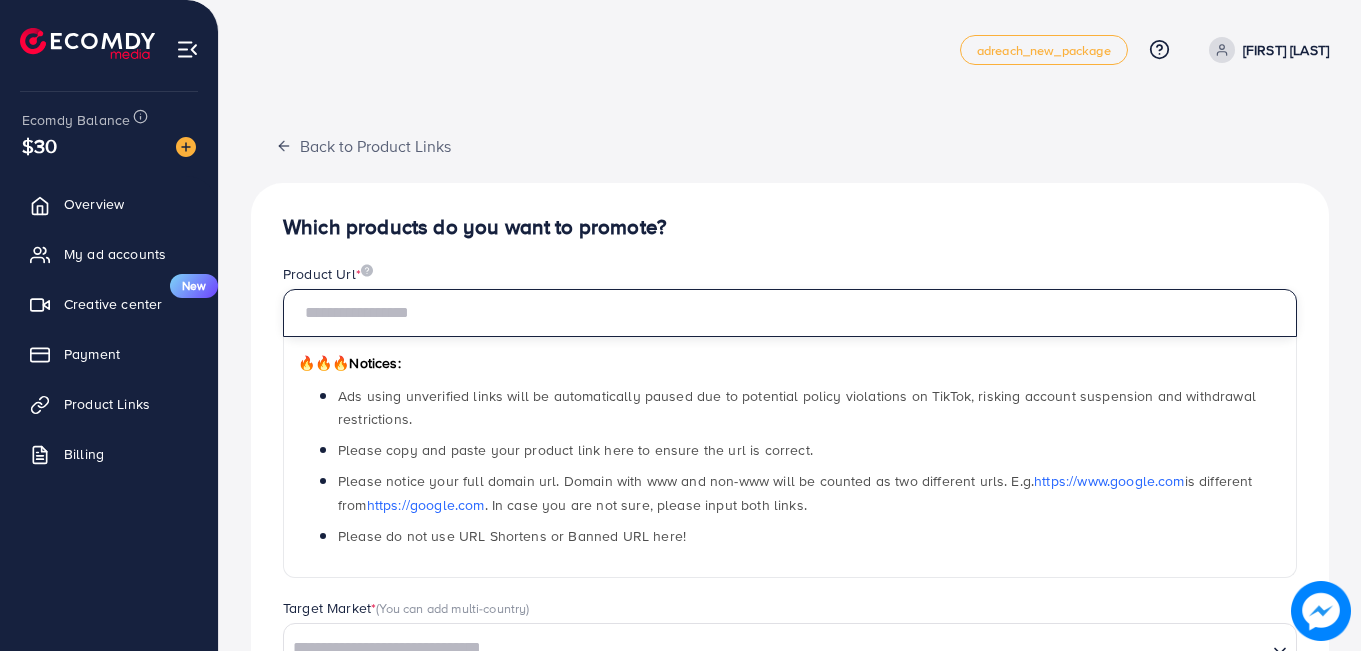 click at bounding box center [790, 313] 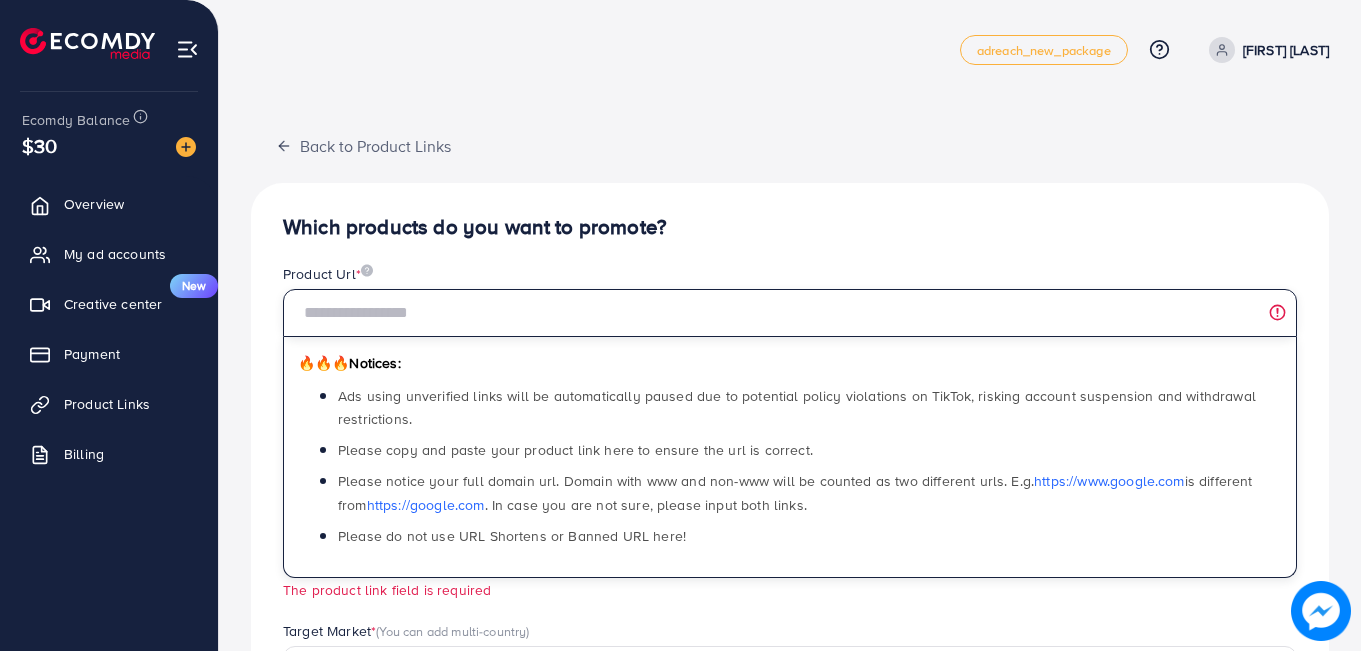 paste on "**********" 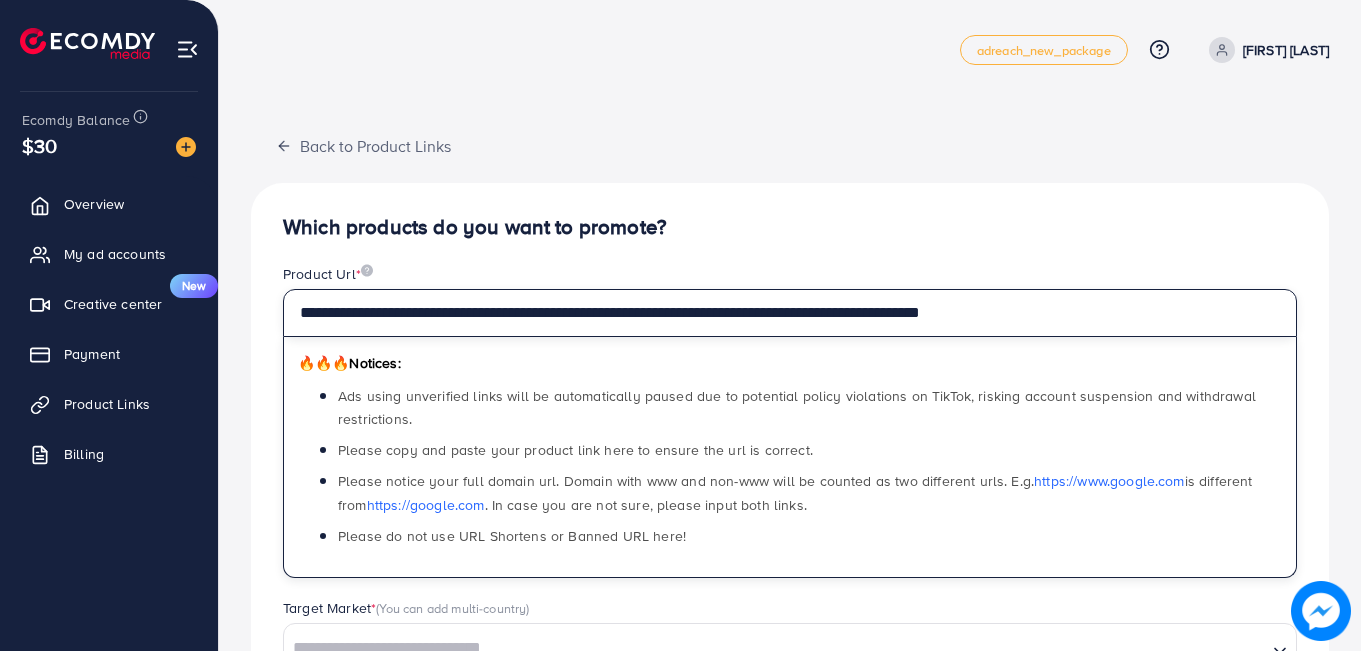 type on "**********" 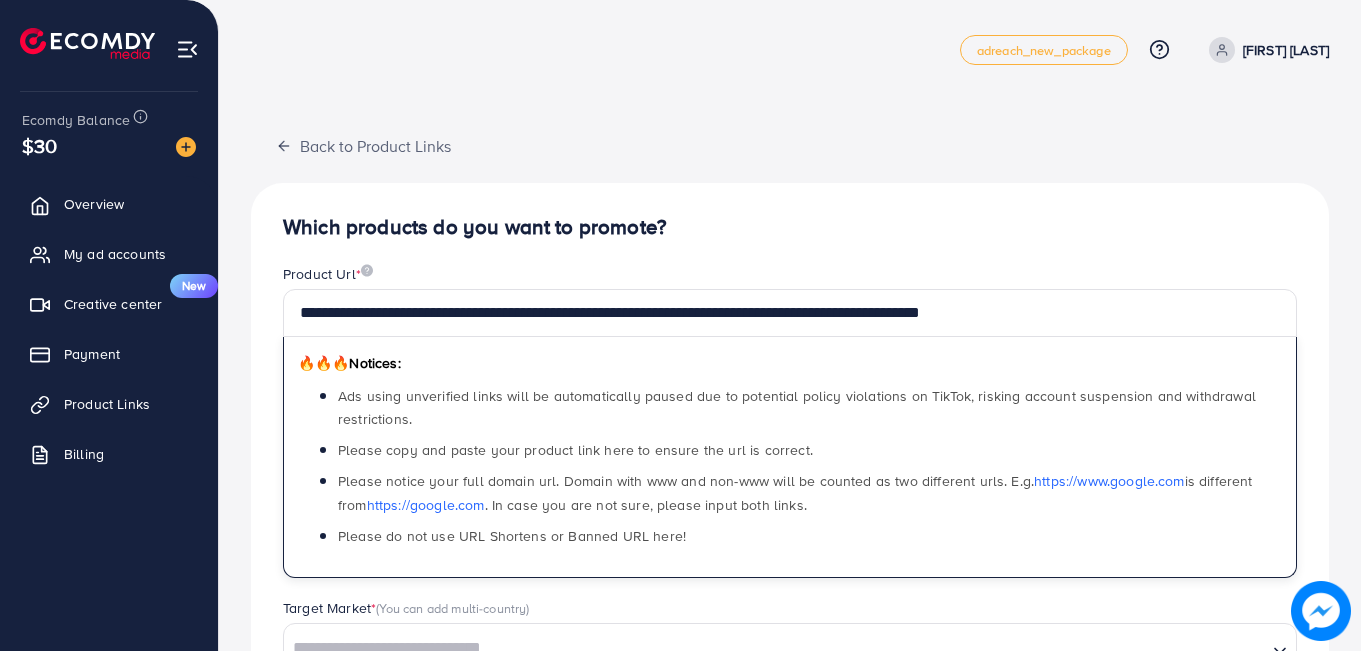 click on "**********" at bounding box center [790, 638] 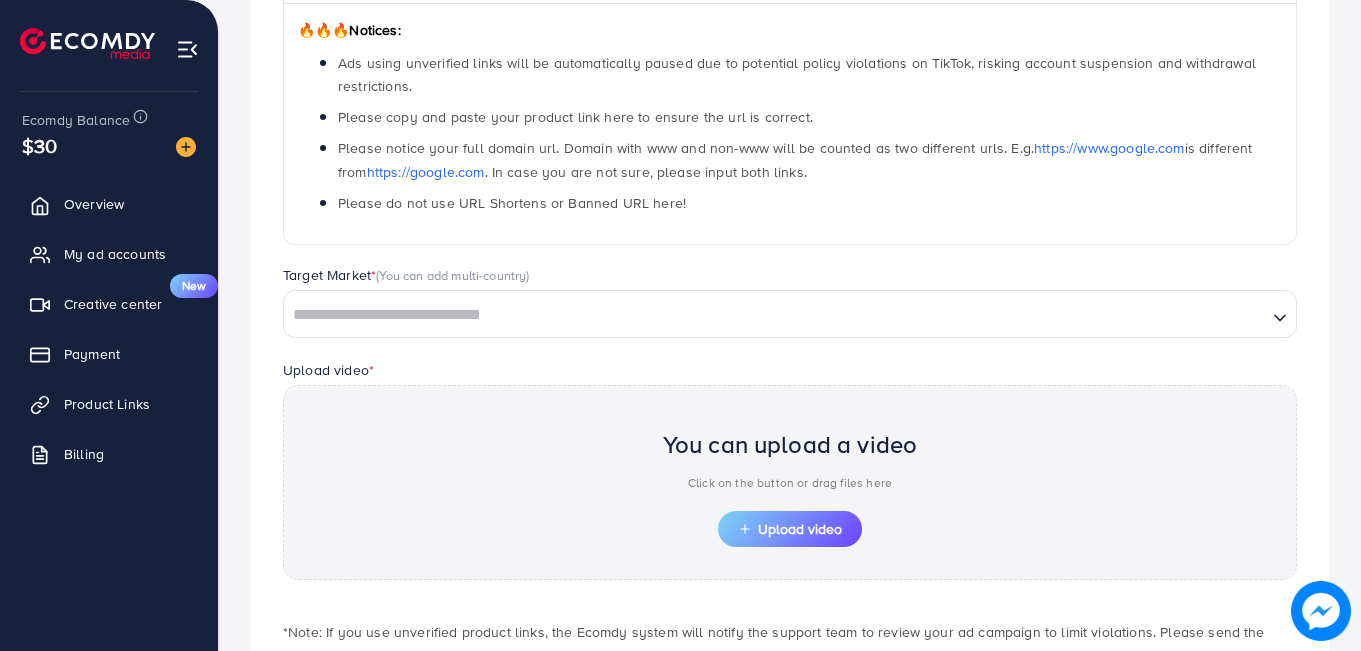 scroll, scrollTop: 474, scrollLeft: 0, axis: vertical 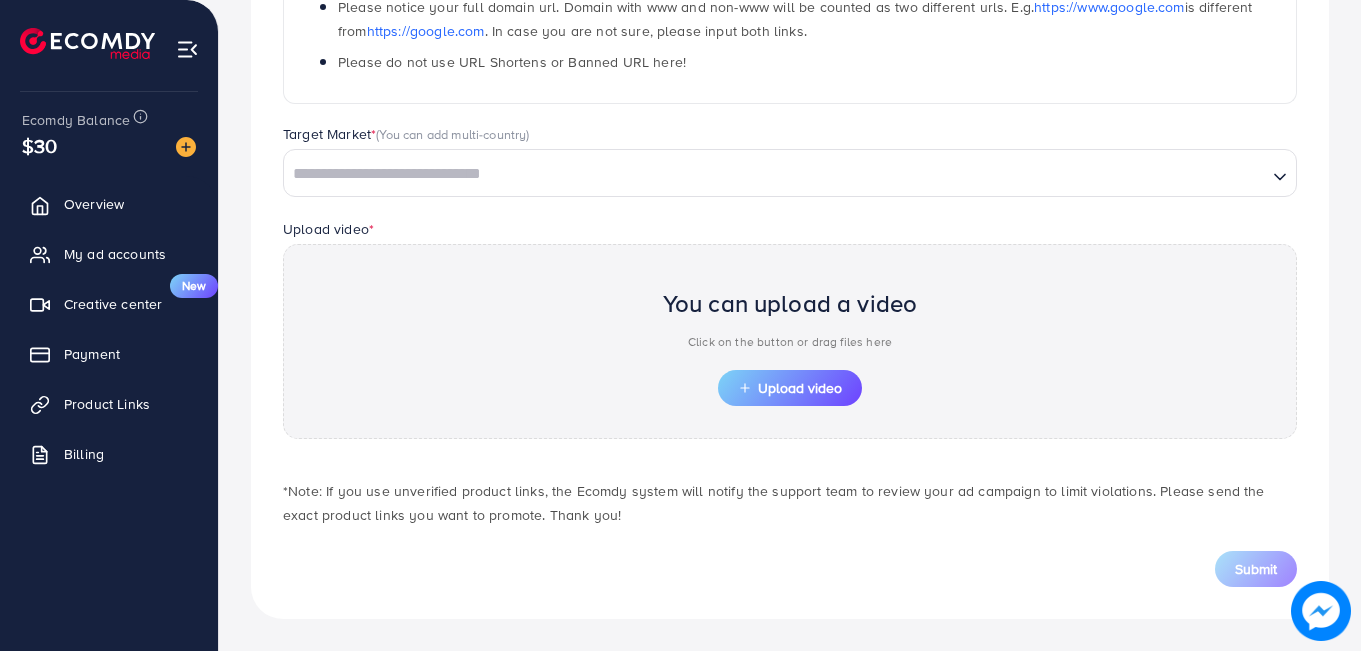 click at bounding box center [775, 174] 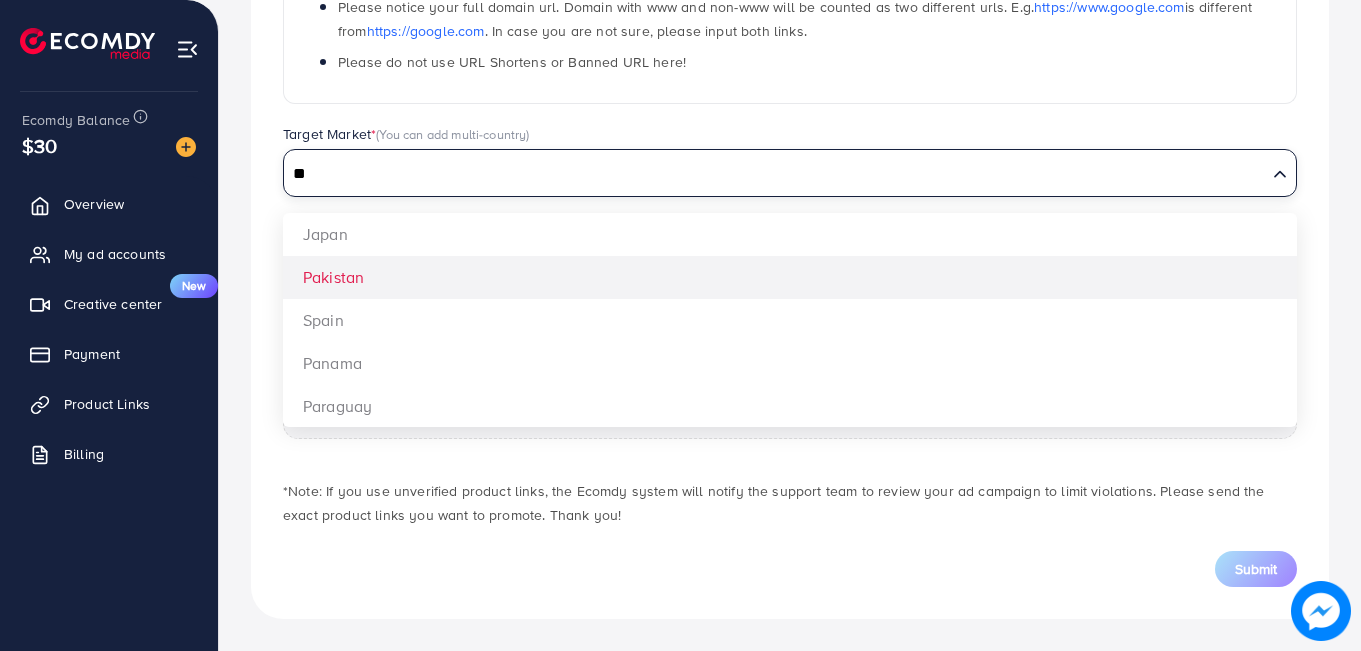 type on "**" 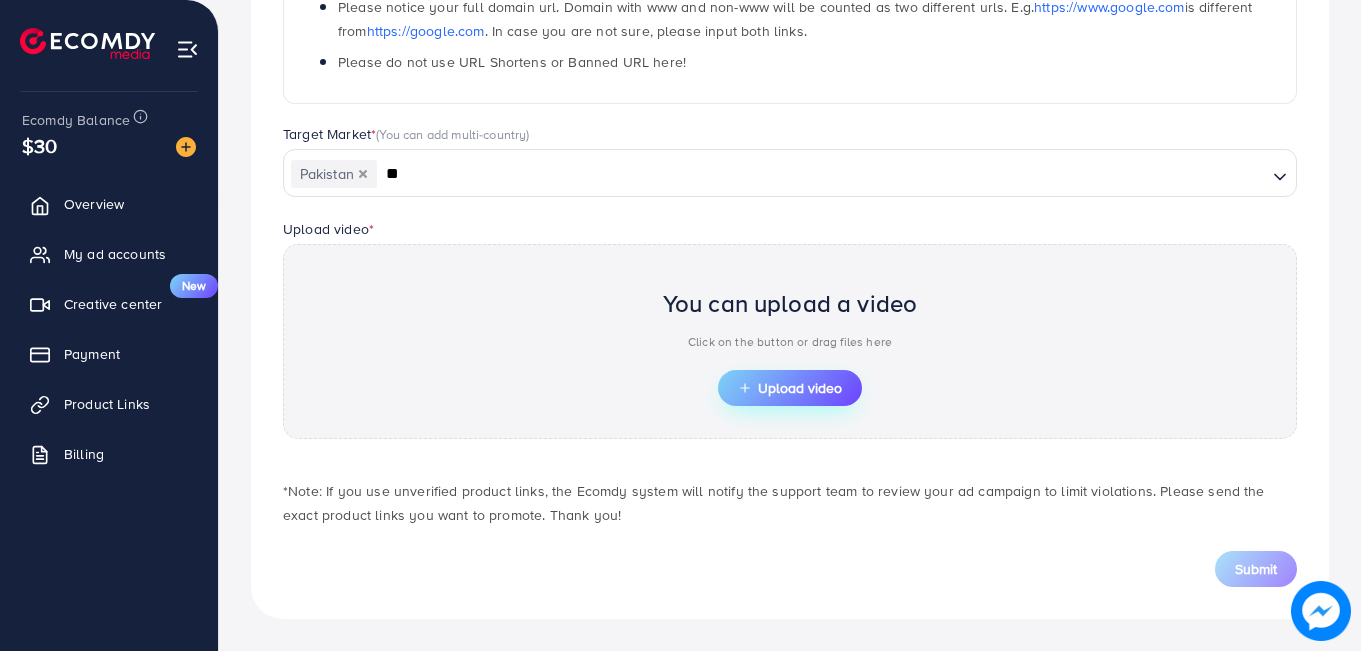 click on "Upload video" at bounding box center (790, 388) 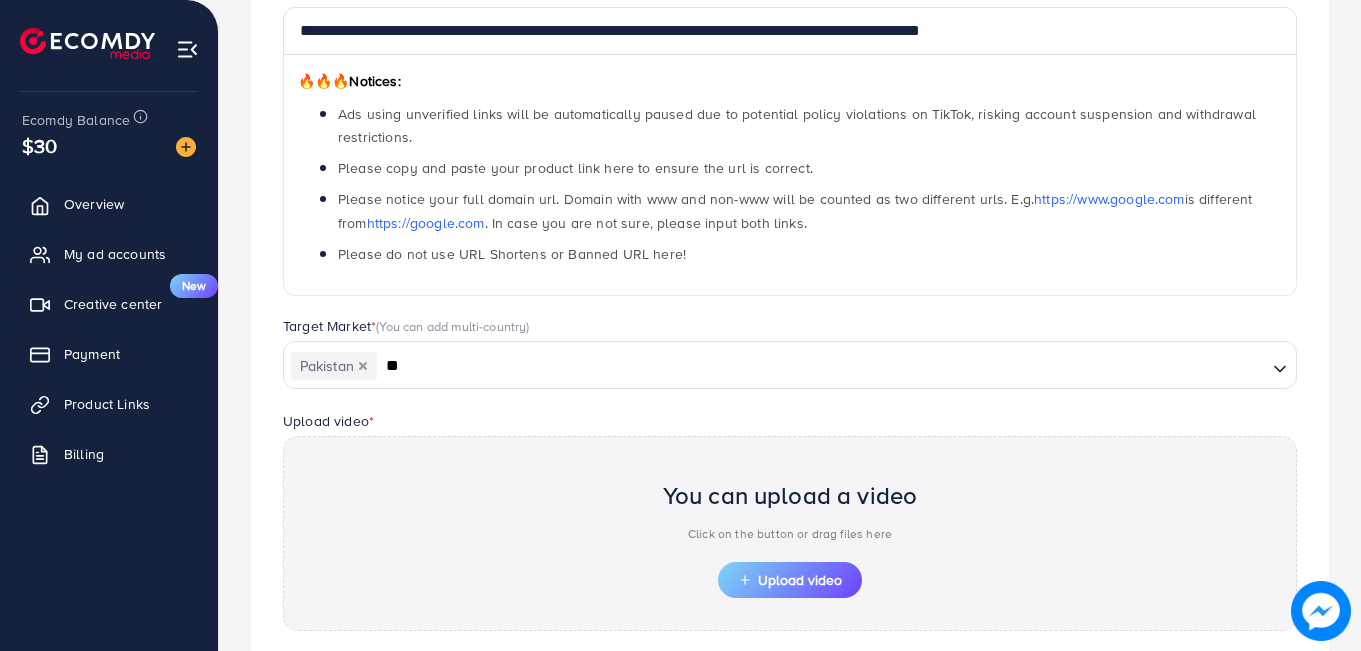 scroll, scrollTop: 474, scrollLeft: 0, axis: vertical 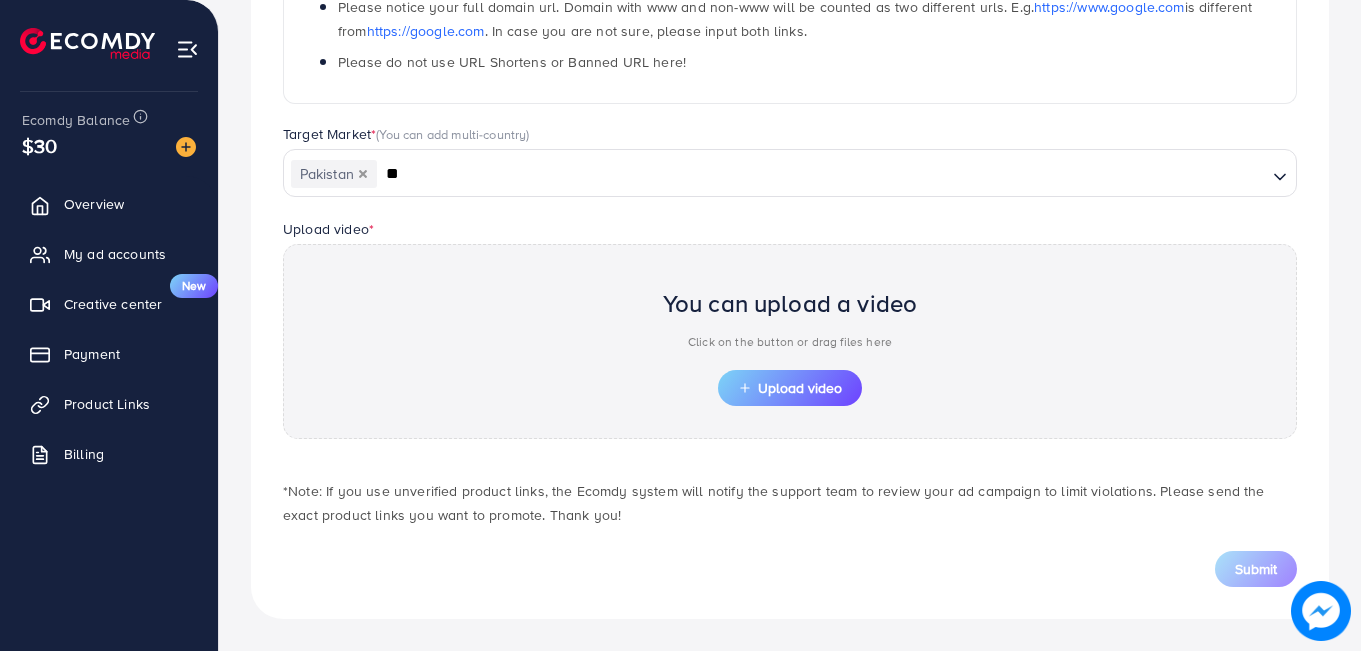 click on "Click on the button or drag files here" at bounding box center (790, 342) 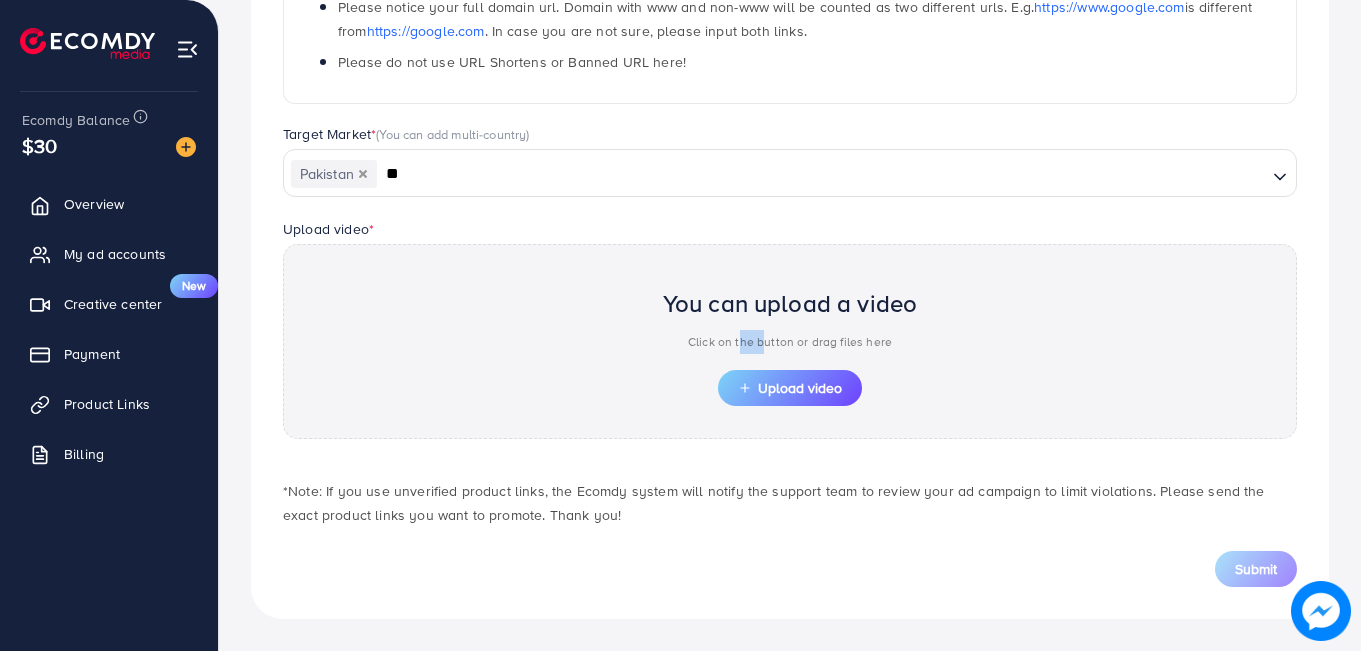 click on "Click on the button or drag files here" at bounding box center [790, 342] 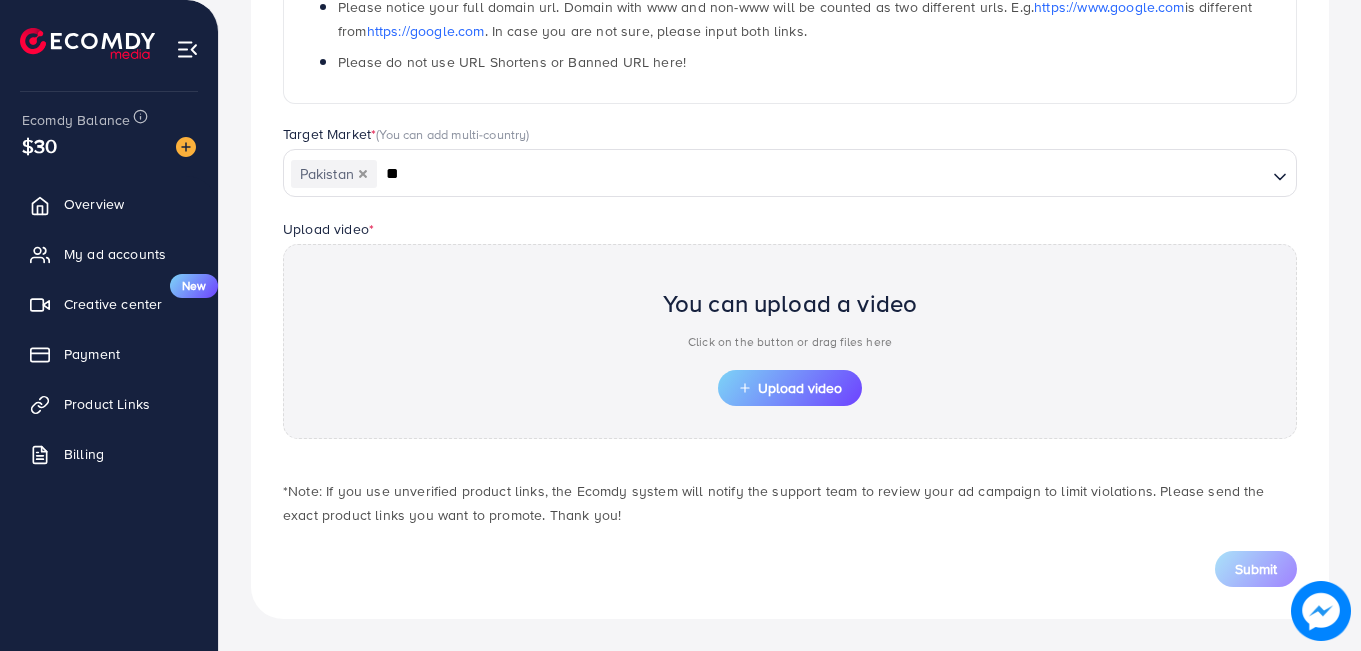 click on "You can upload a video" at bounding box center [790, 303] 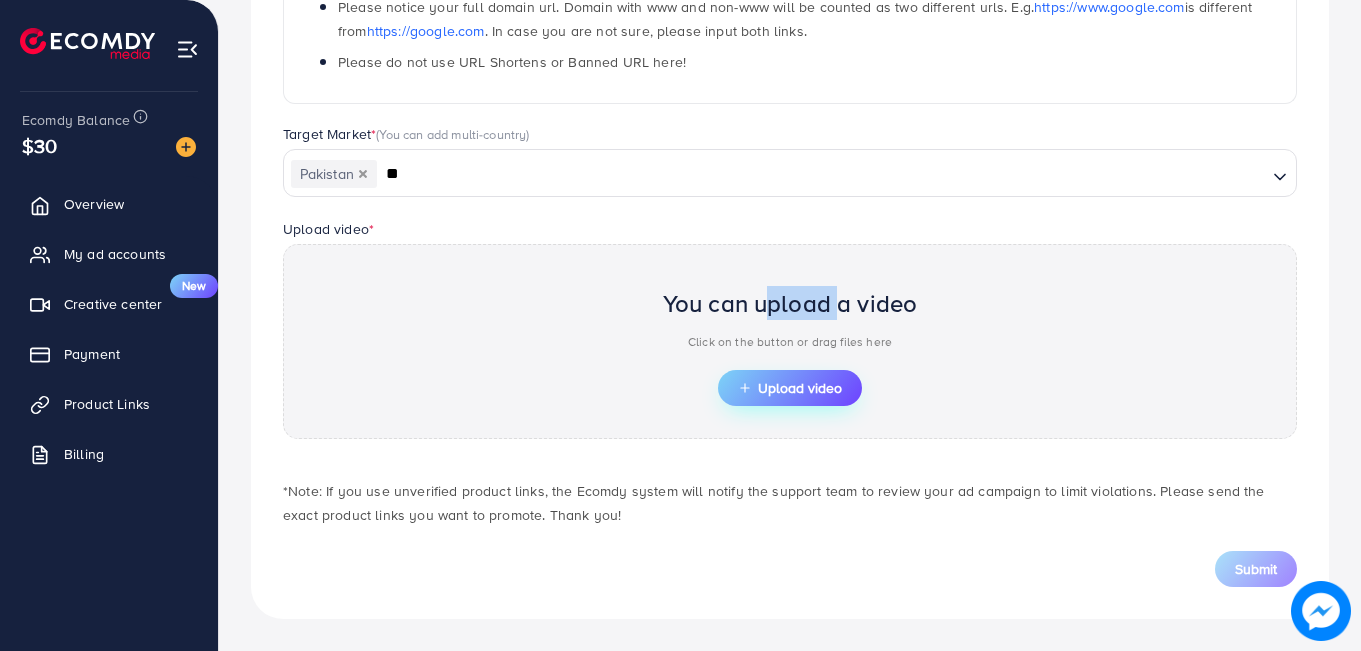 click on "Upload video" at bounding box center [790, 388] 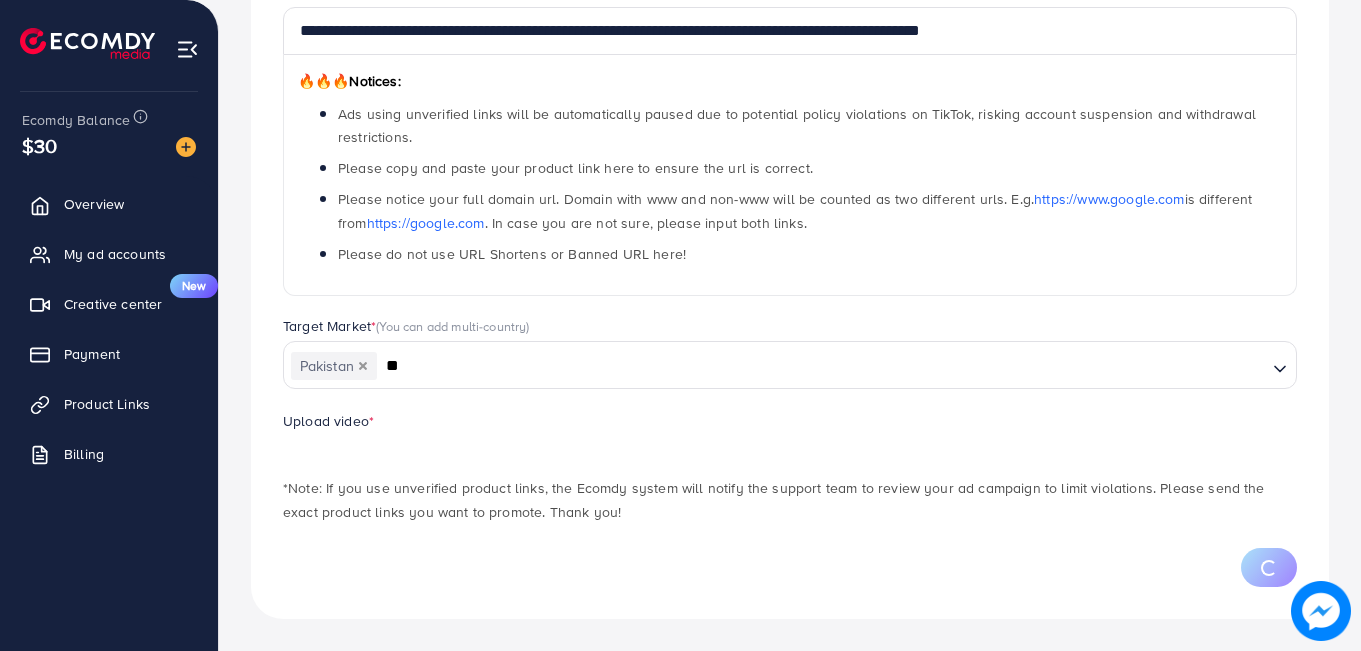 scroll, scrollTop: 474, scrollLeft: 0, axis: vertical 